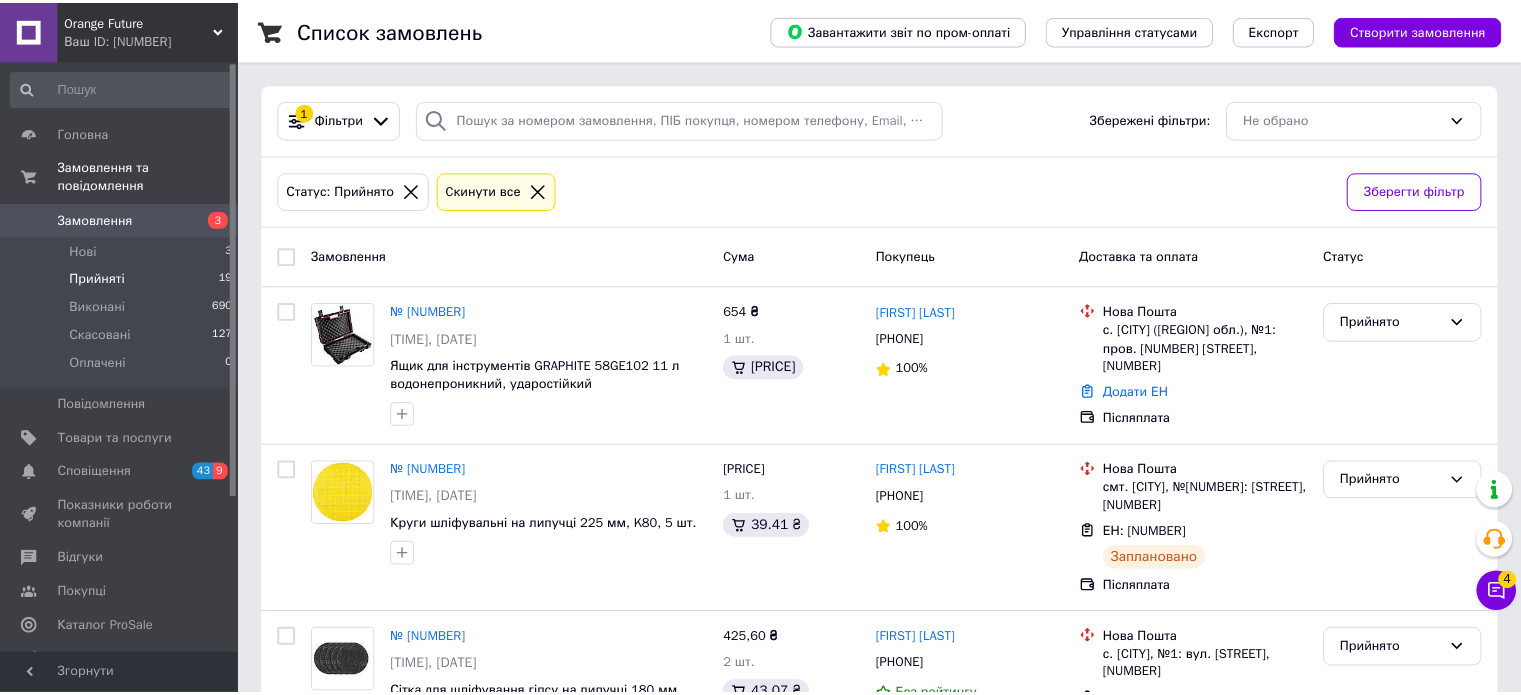 scroll, scrollTop: 0, scrollLeft: 0, axis: both 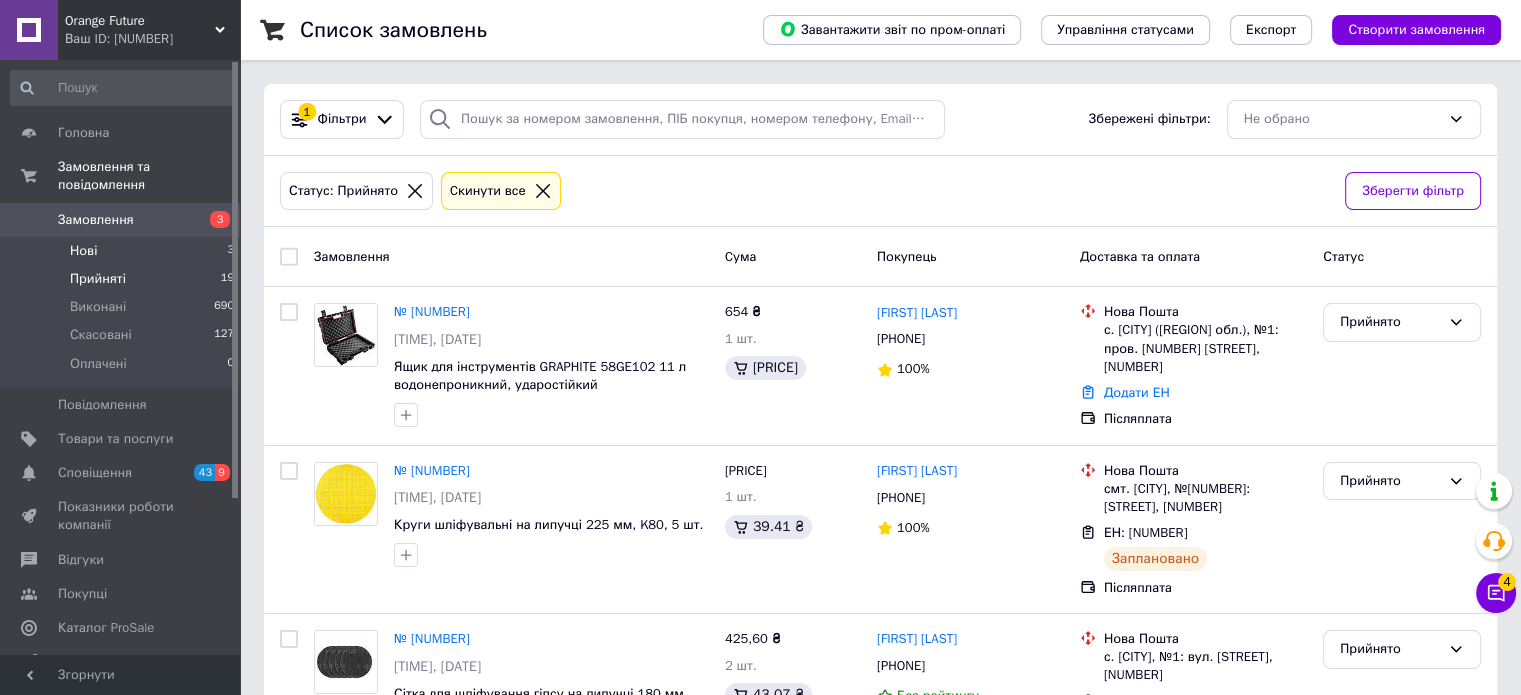 click on "Нові 3" at bounding box center [123, 251] 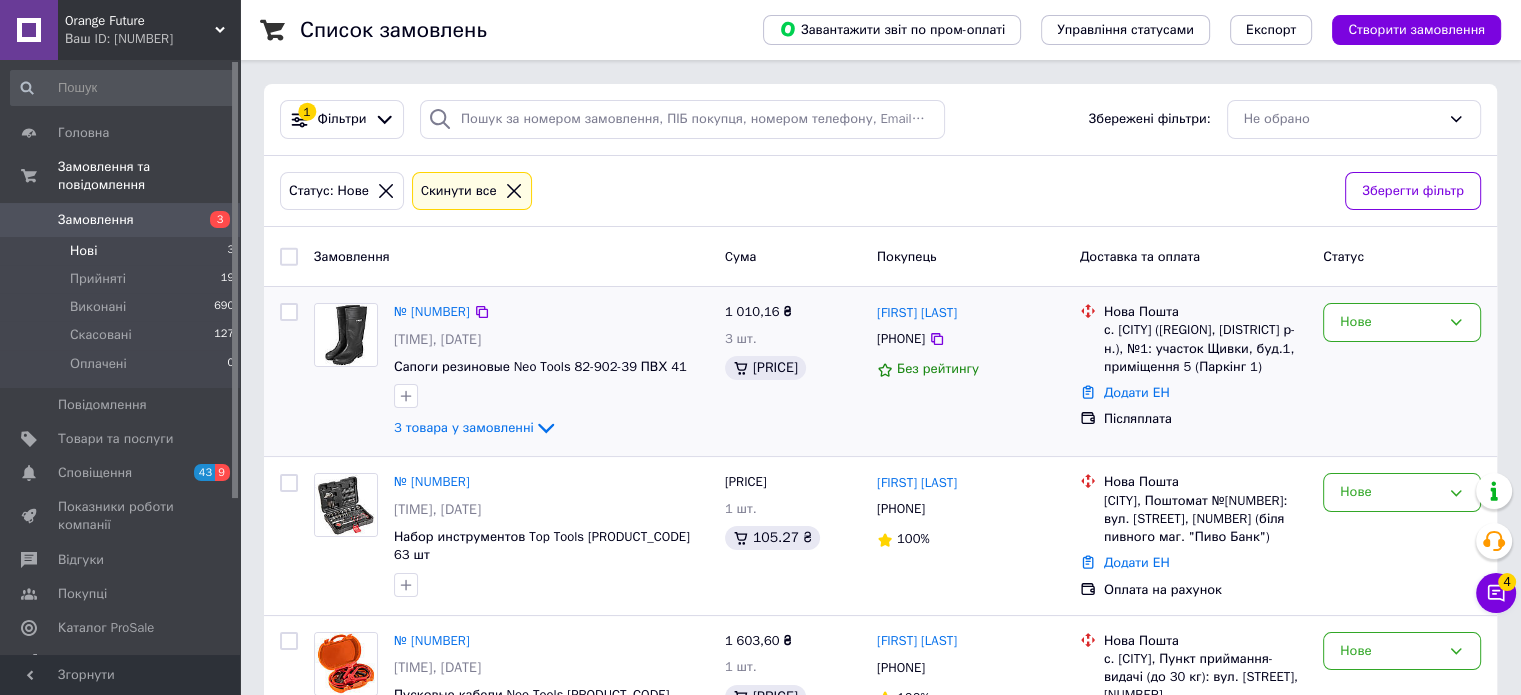 click on "Нове" at bounding box center [1402, 371] 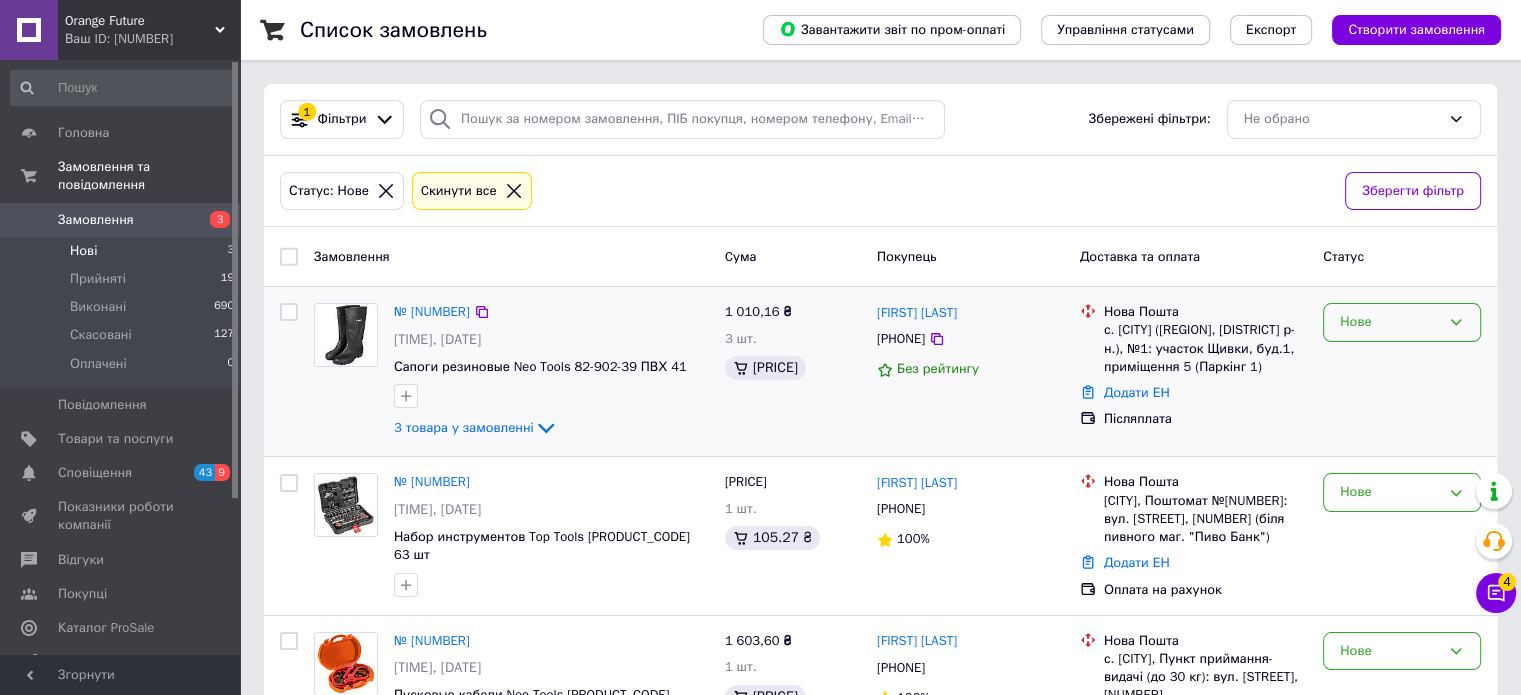 click on "Нове" at bounding box center (1390, 322) 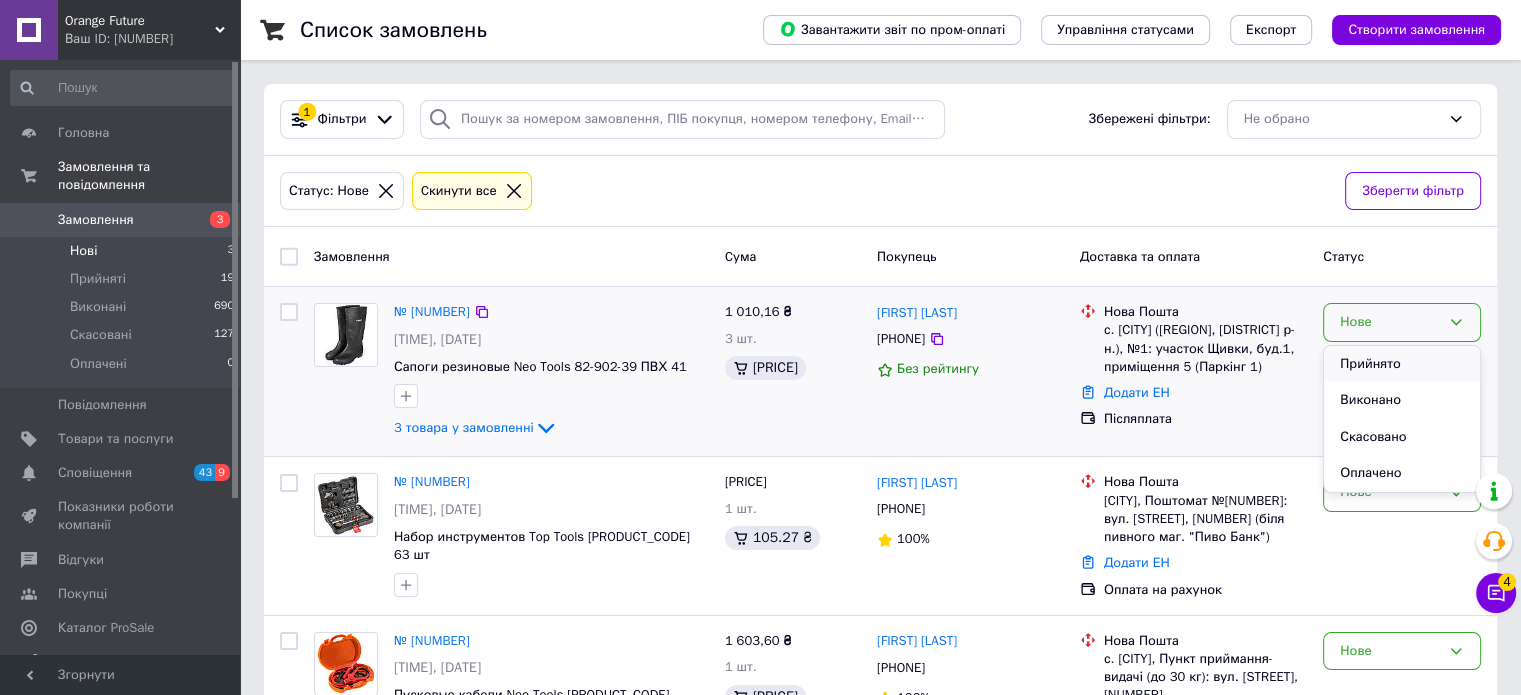 click on "Прийнято" at bounding box center (1402, 364) 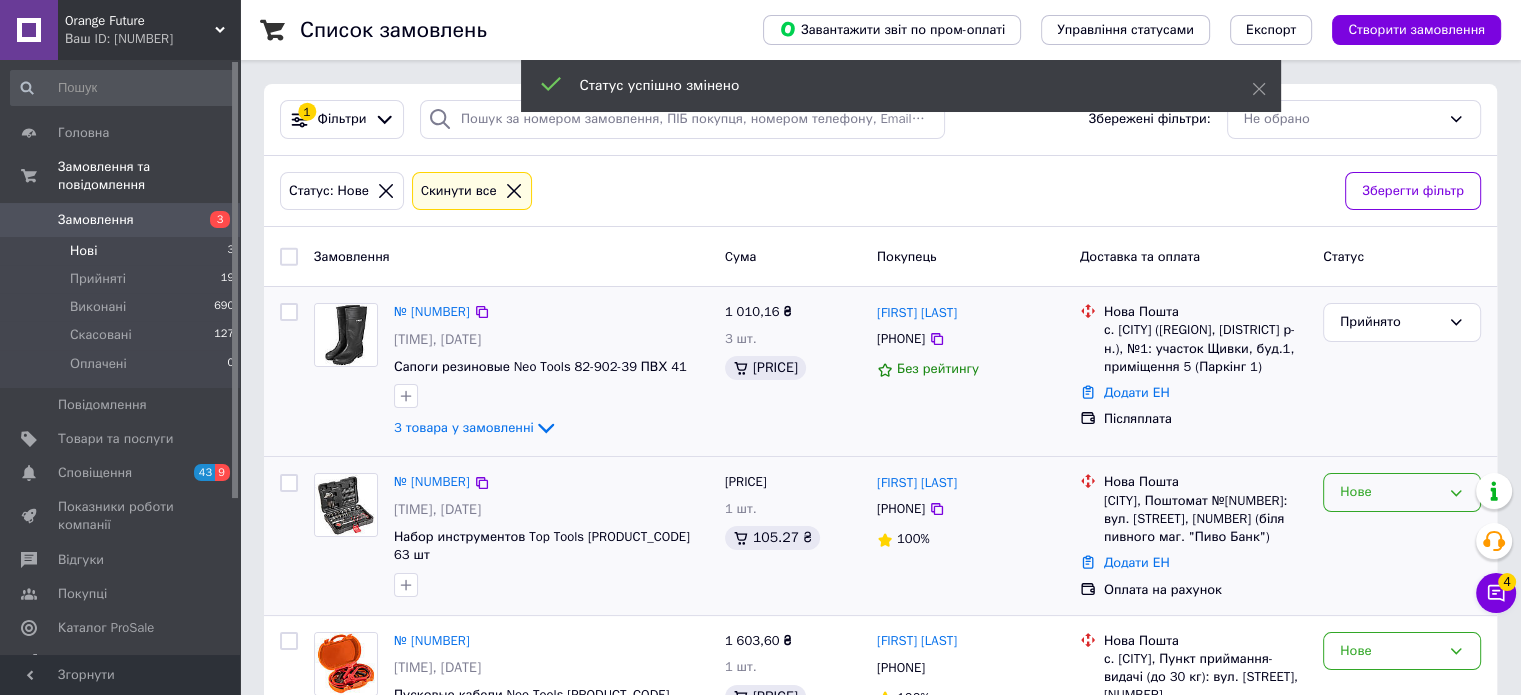 click on "Нове" at bounding box center (1390, 492) 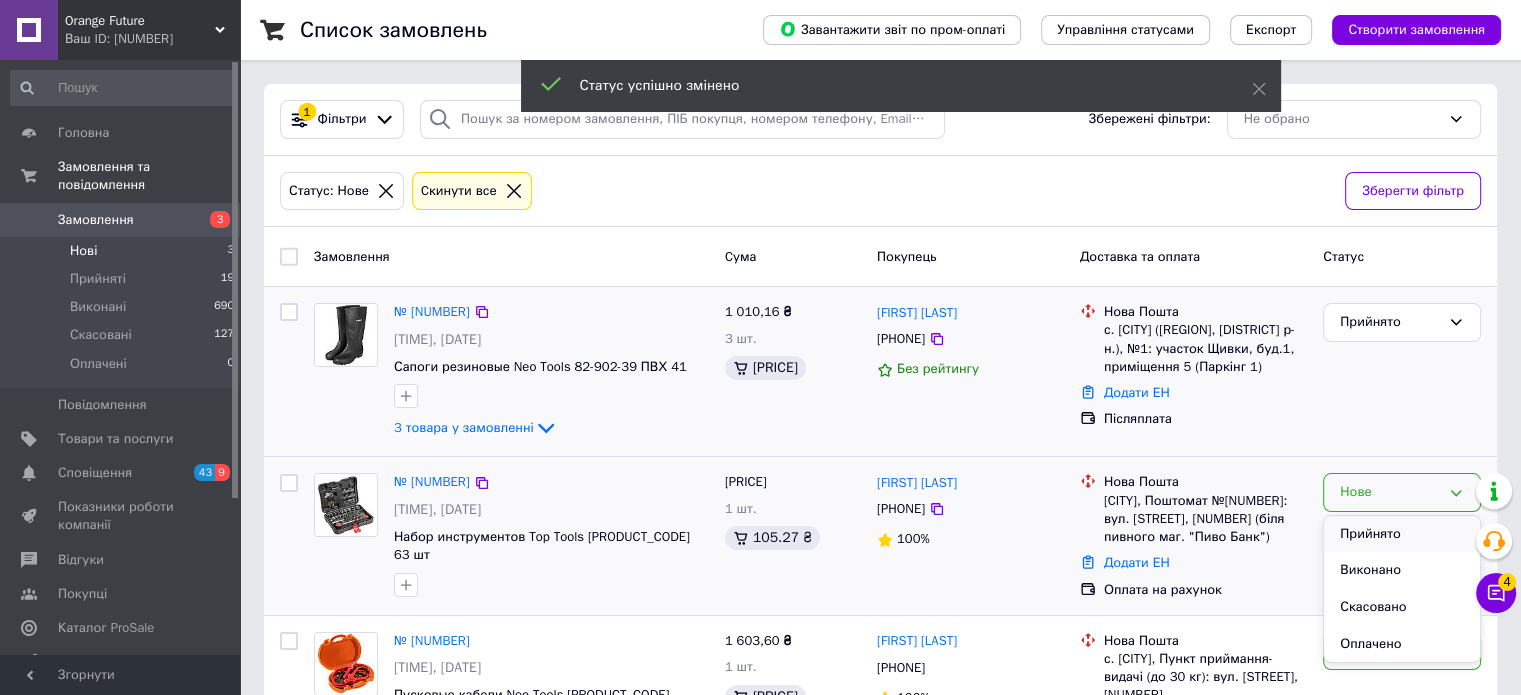click on "Прийнято" at bounding box center [1402, 534] 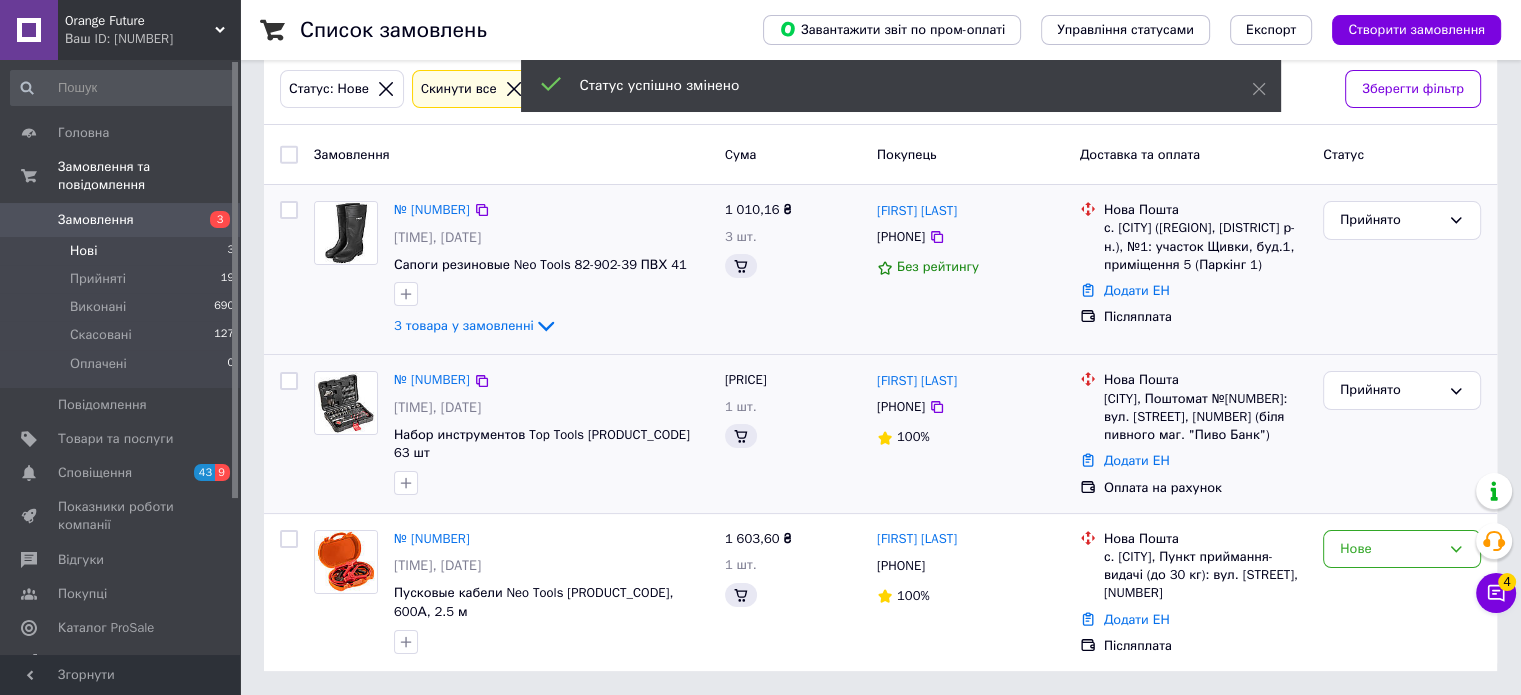 scroll, scrollTop: 107, scrollLeft: 0, axis: vertical 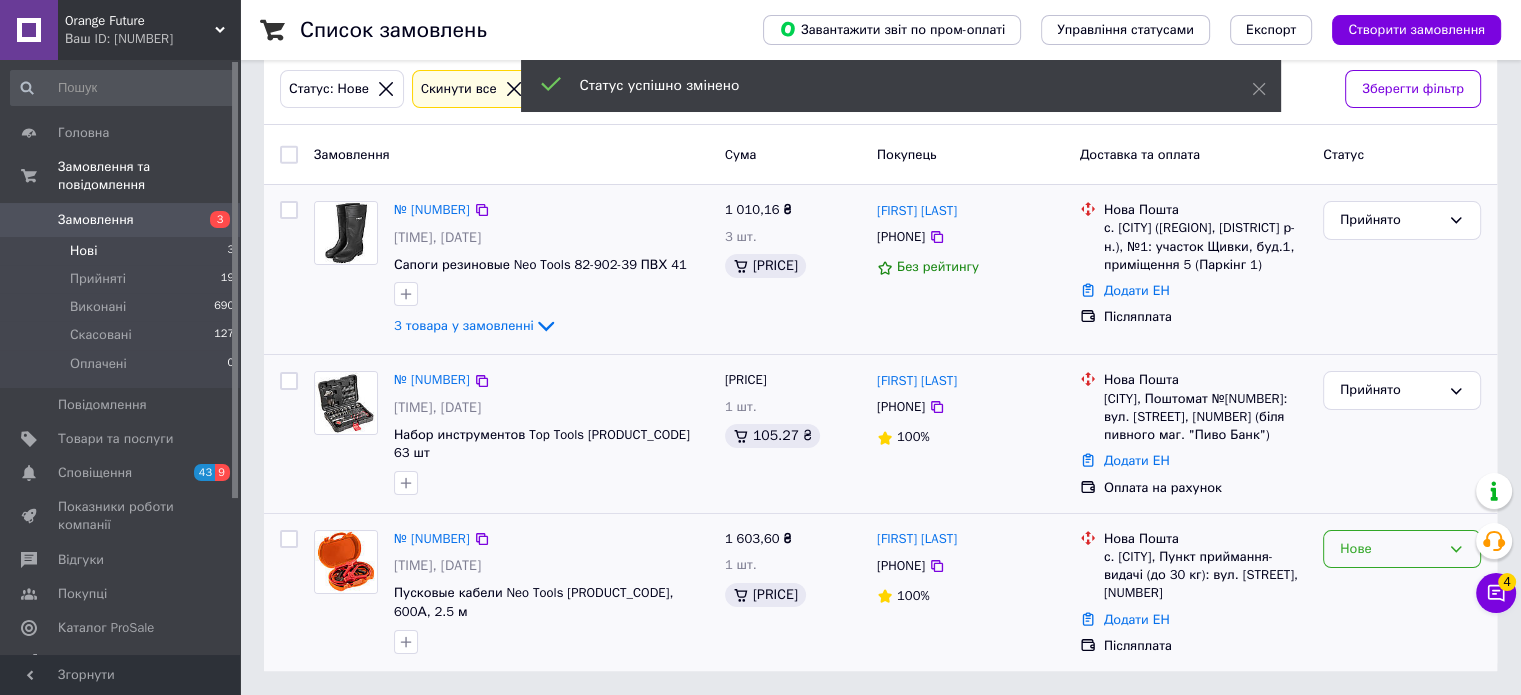 click on "Нове" at bounding box center (1390, 549) 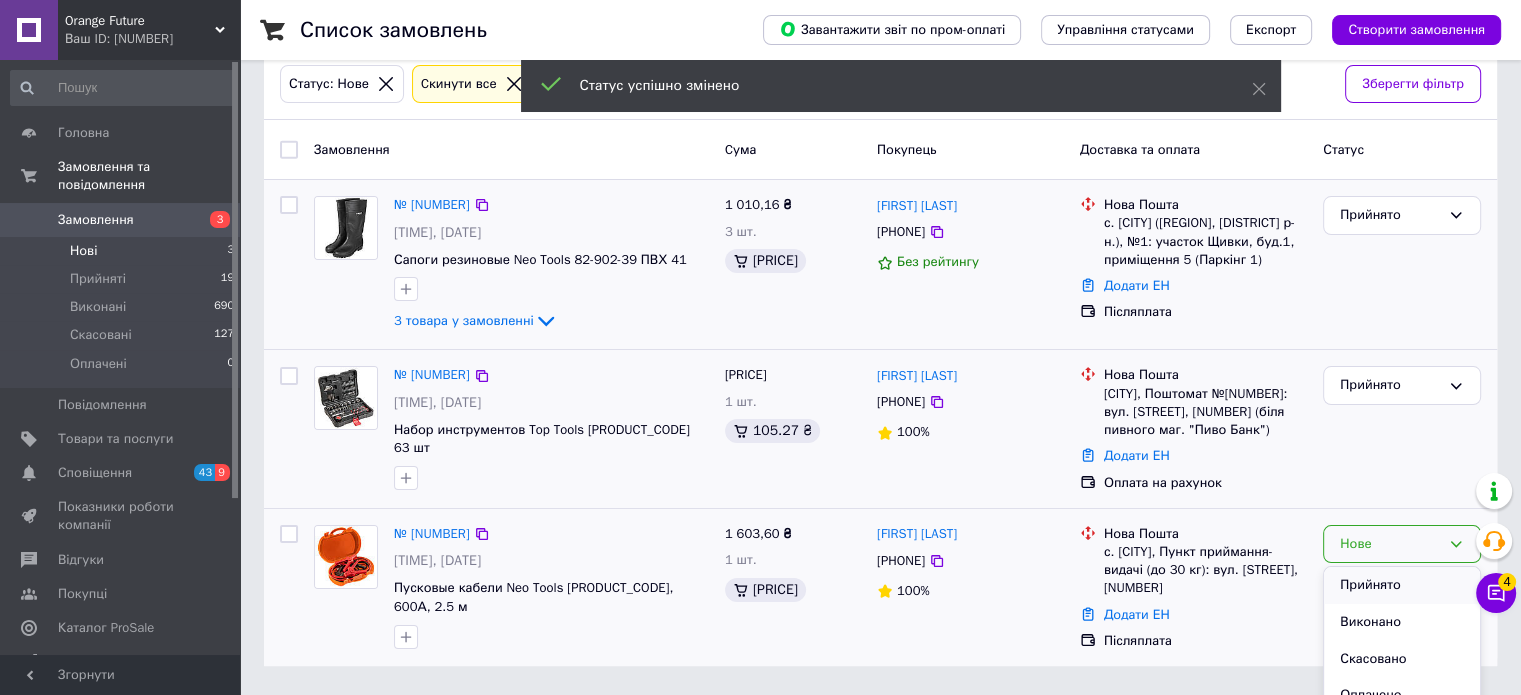click on "Прийнято" at bounding box center [1402, 585] 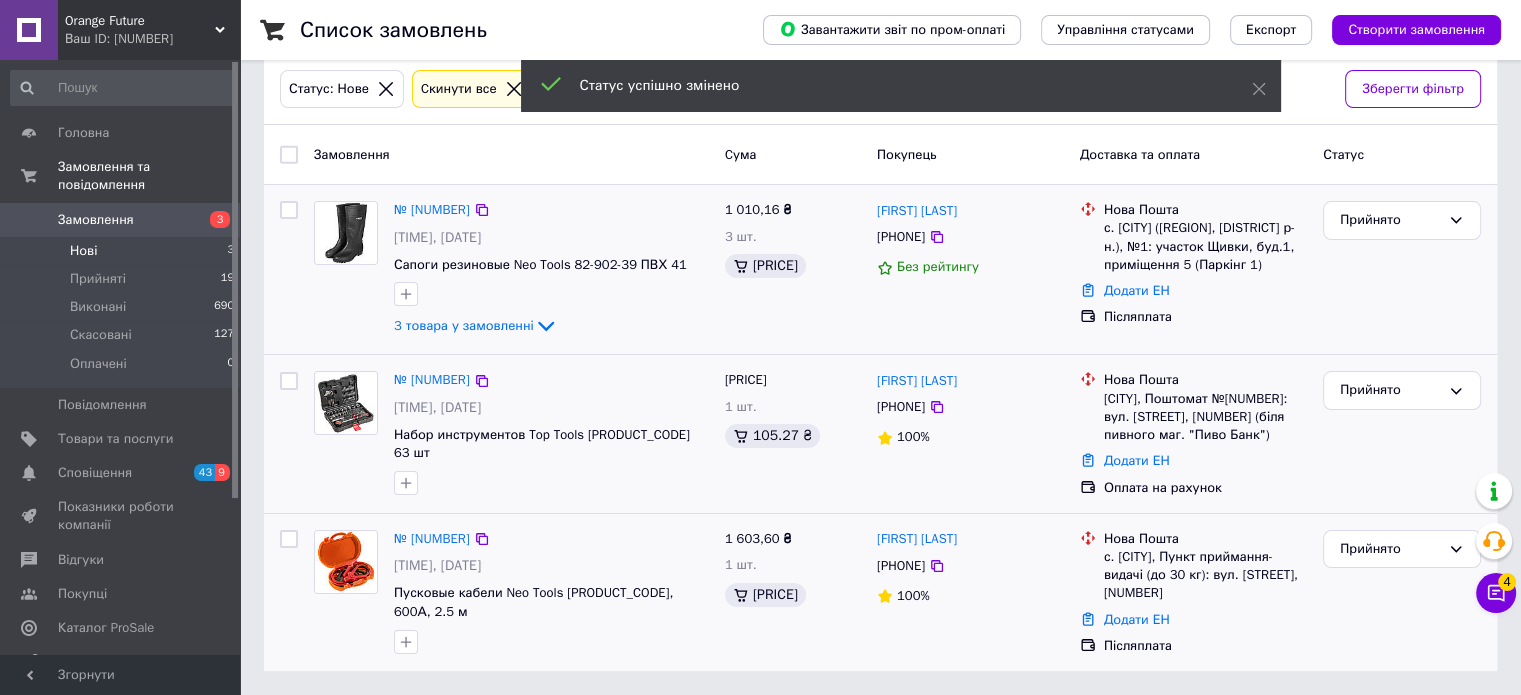 click 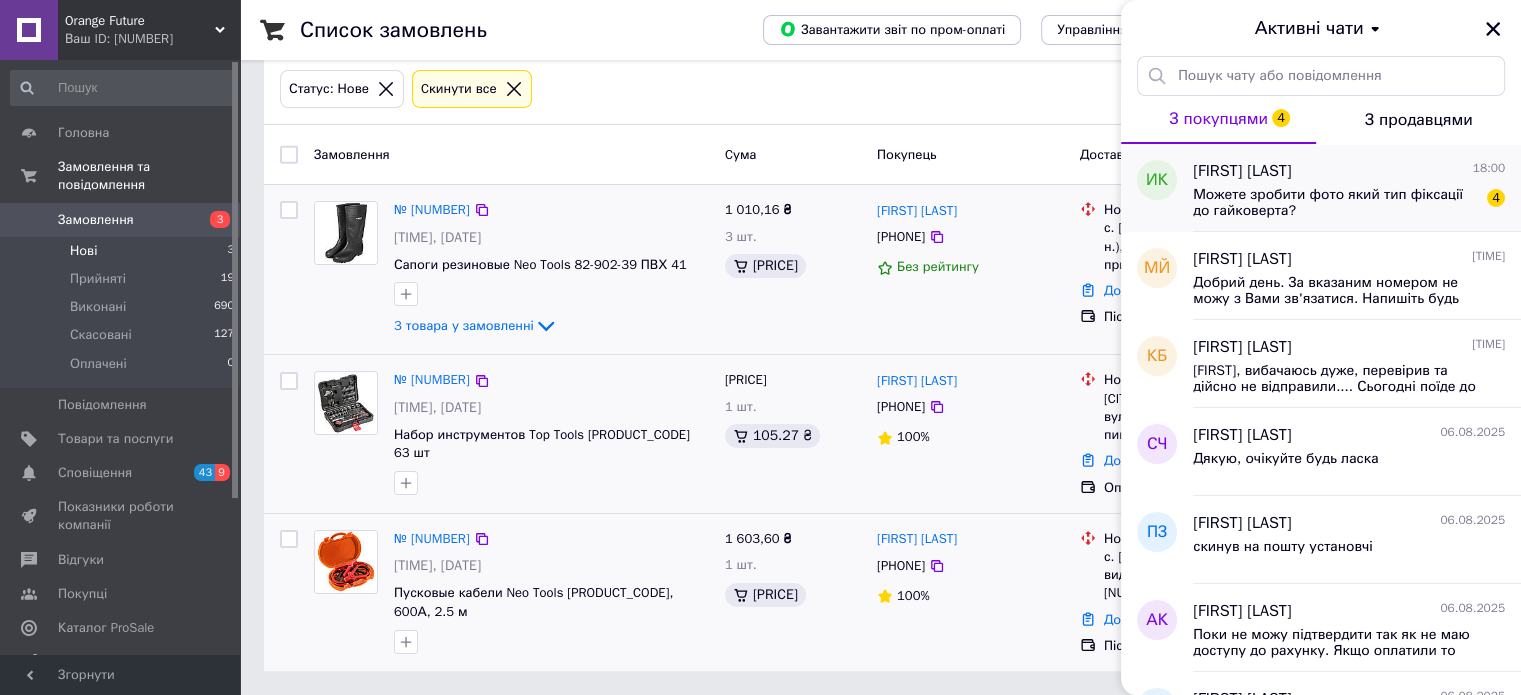 click on "Можете зробити фото який тип фіксації до гайковерта?" at bounding box center [1335, 203] 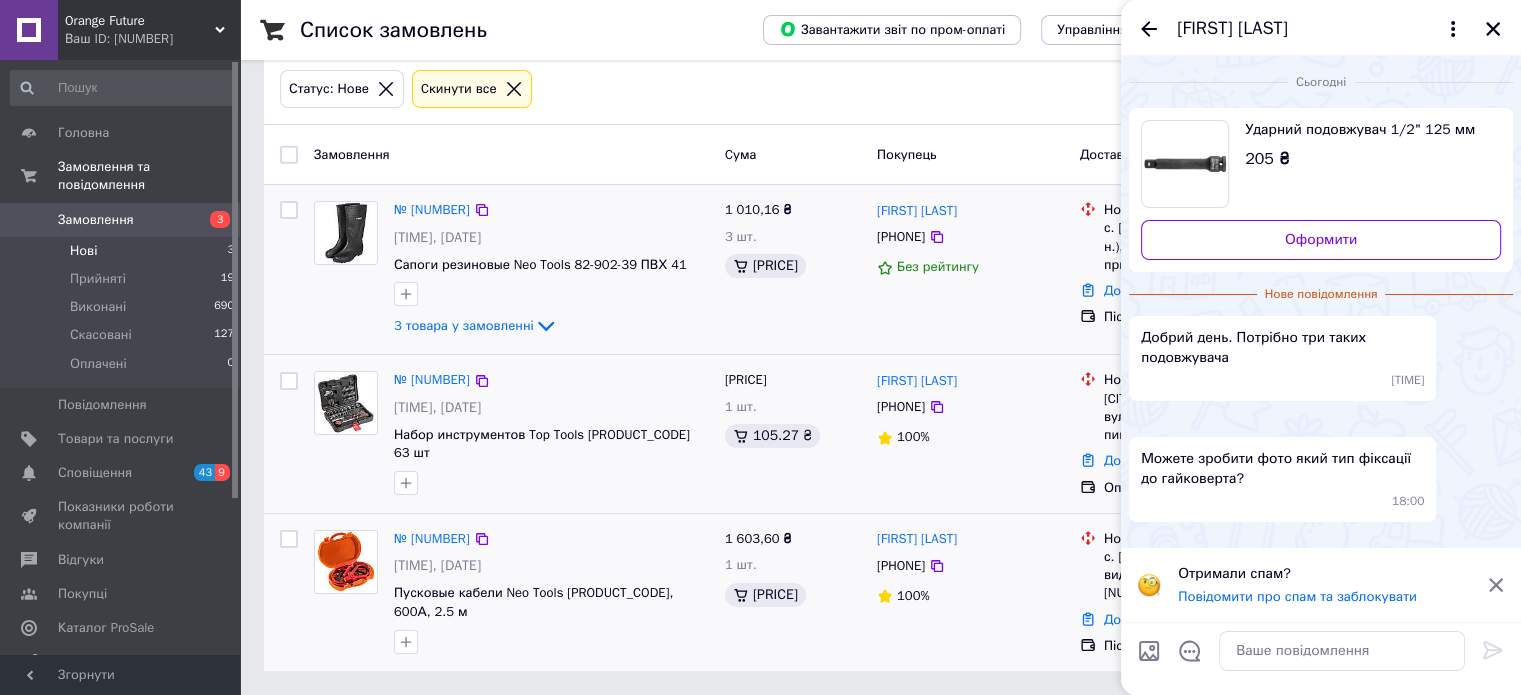 scroll, scrollTop: 210, scrollLeft: 0, axis: vertical 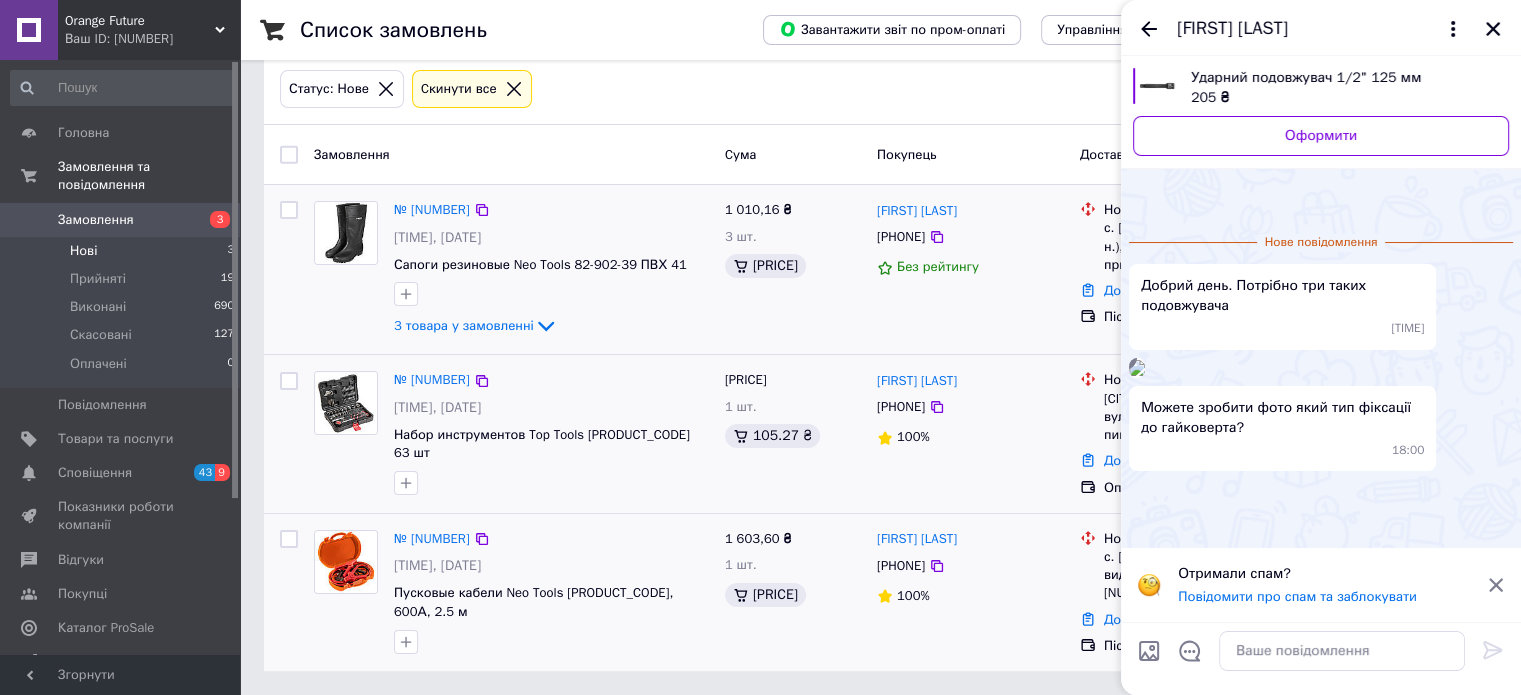 click at bounding box center [1137, 368] 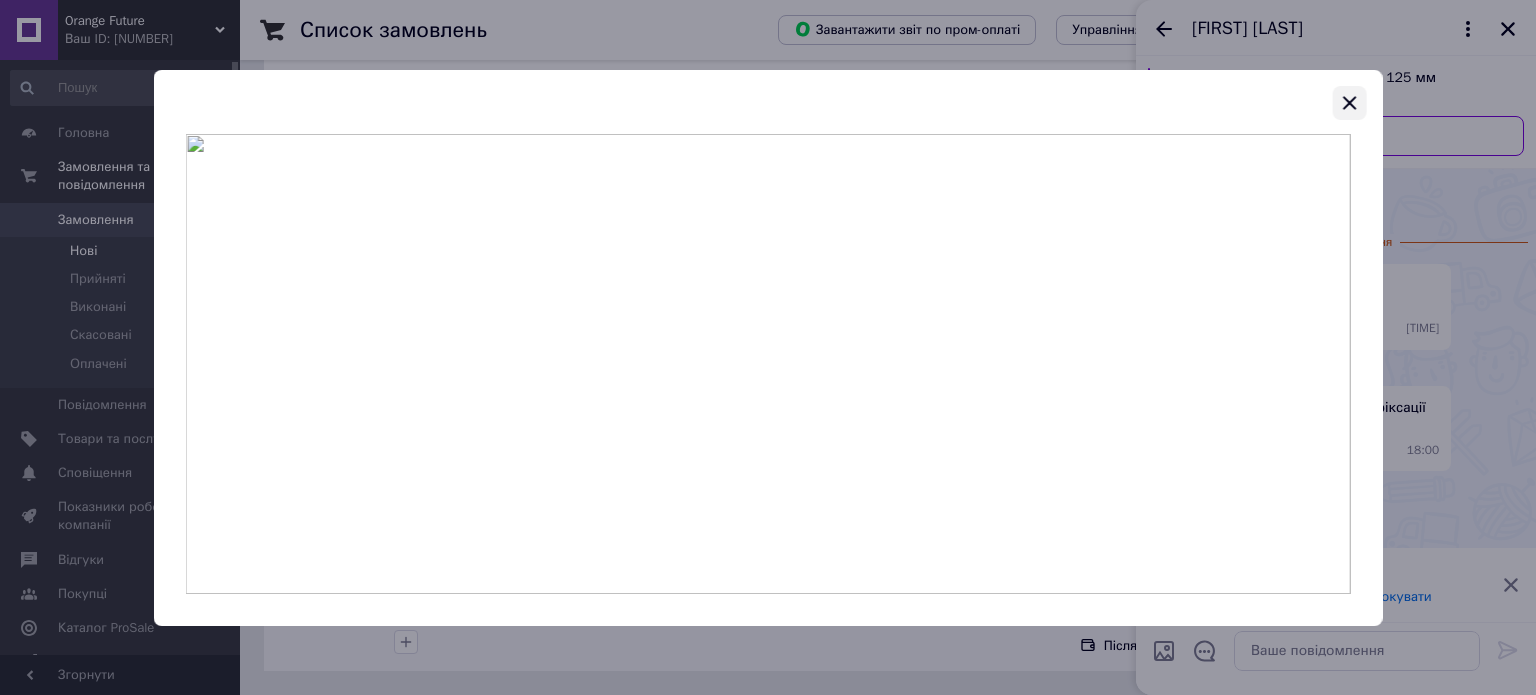 click 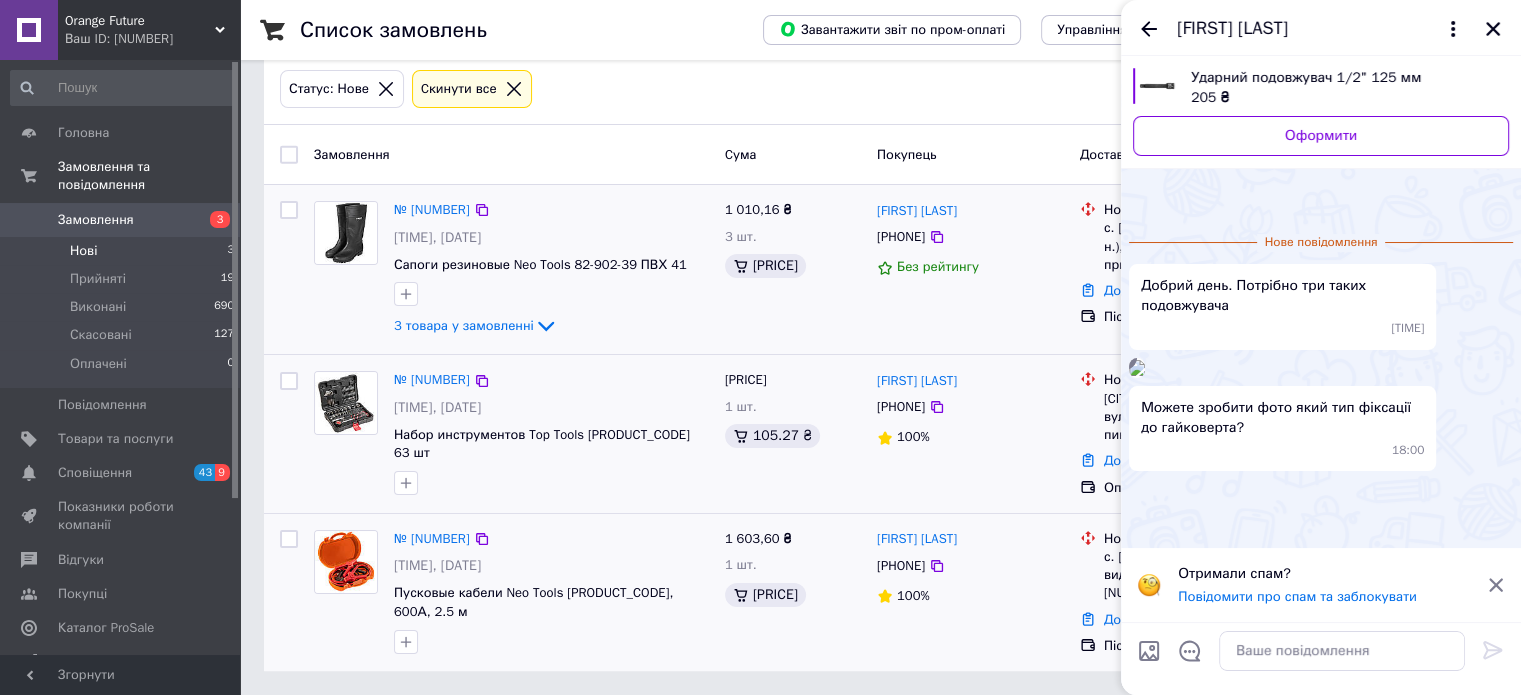 scroll, scrollTop: 0, scrollLeft: 0, axis: both 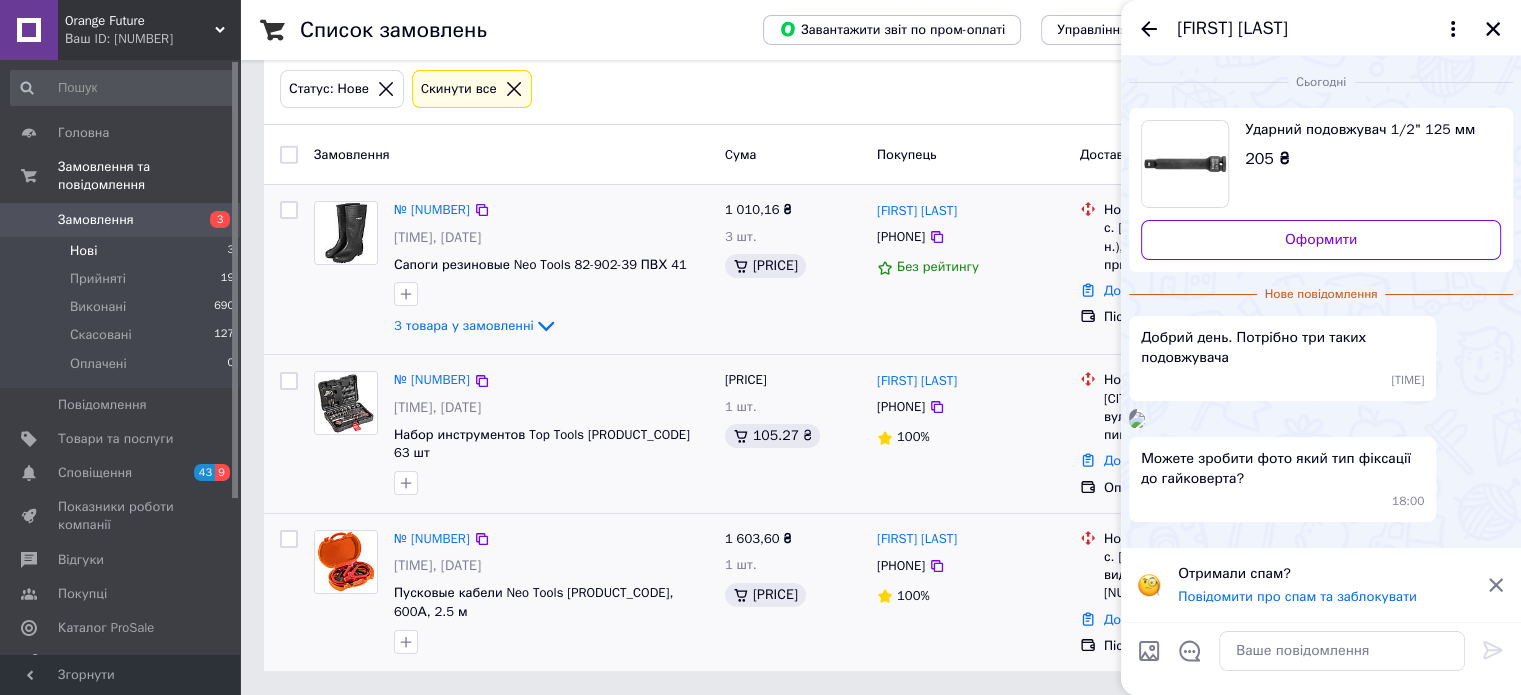 click at bounding box center (1185, 164) 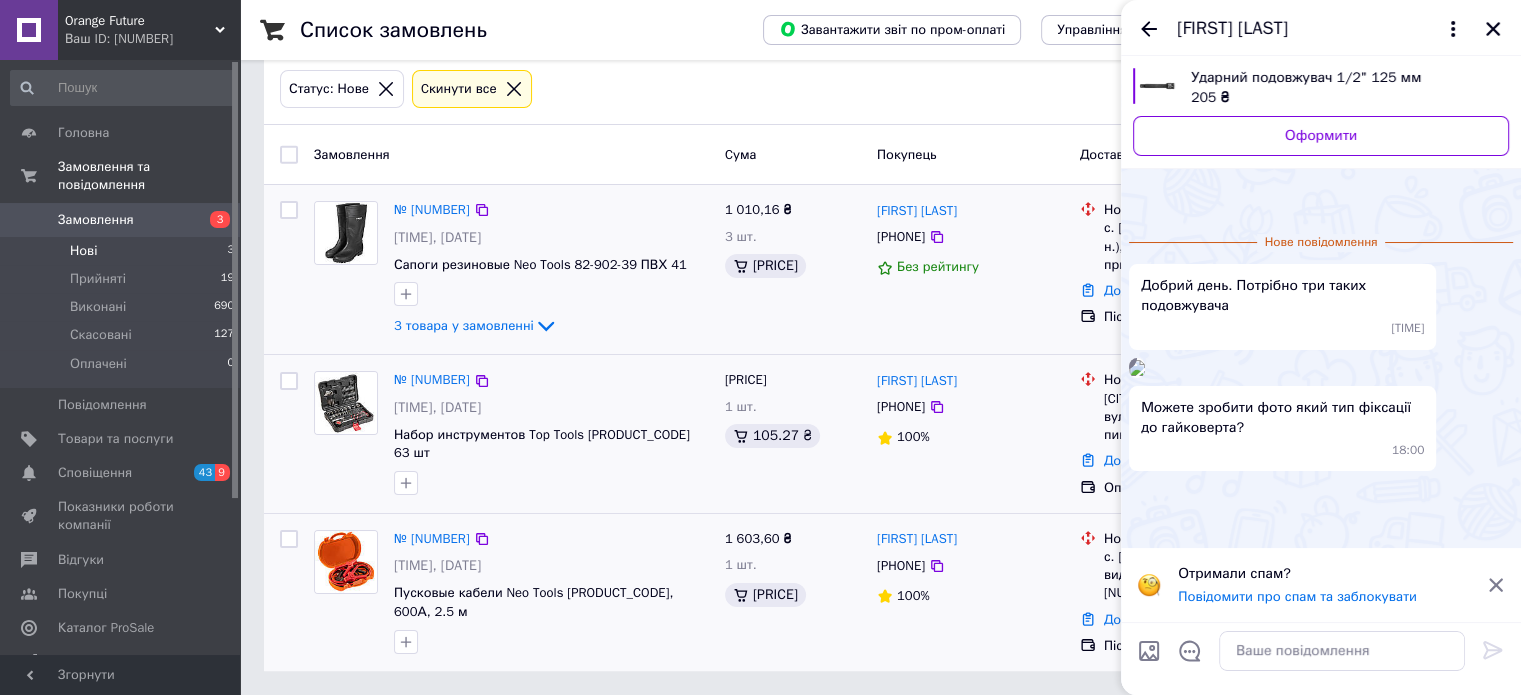 scroll, scrollTop: 210, scrollLeft: 0, axis: vertical 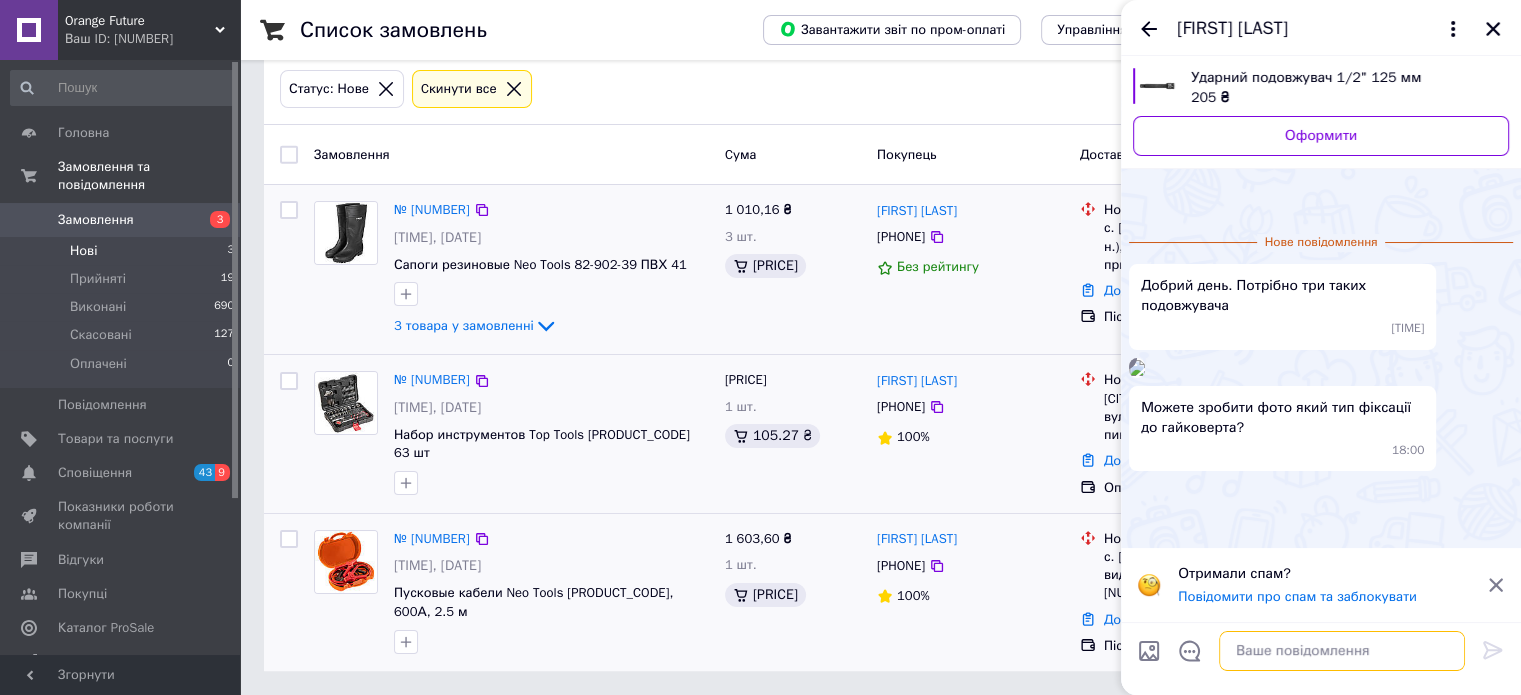 click at bounding box center (1342, 651) 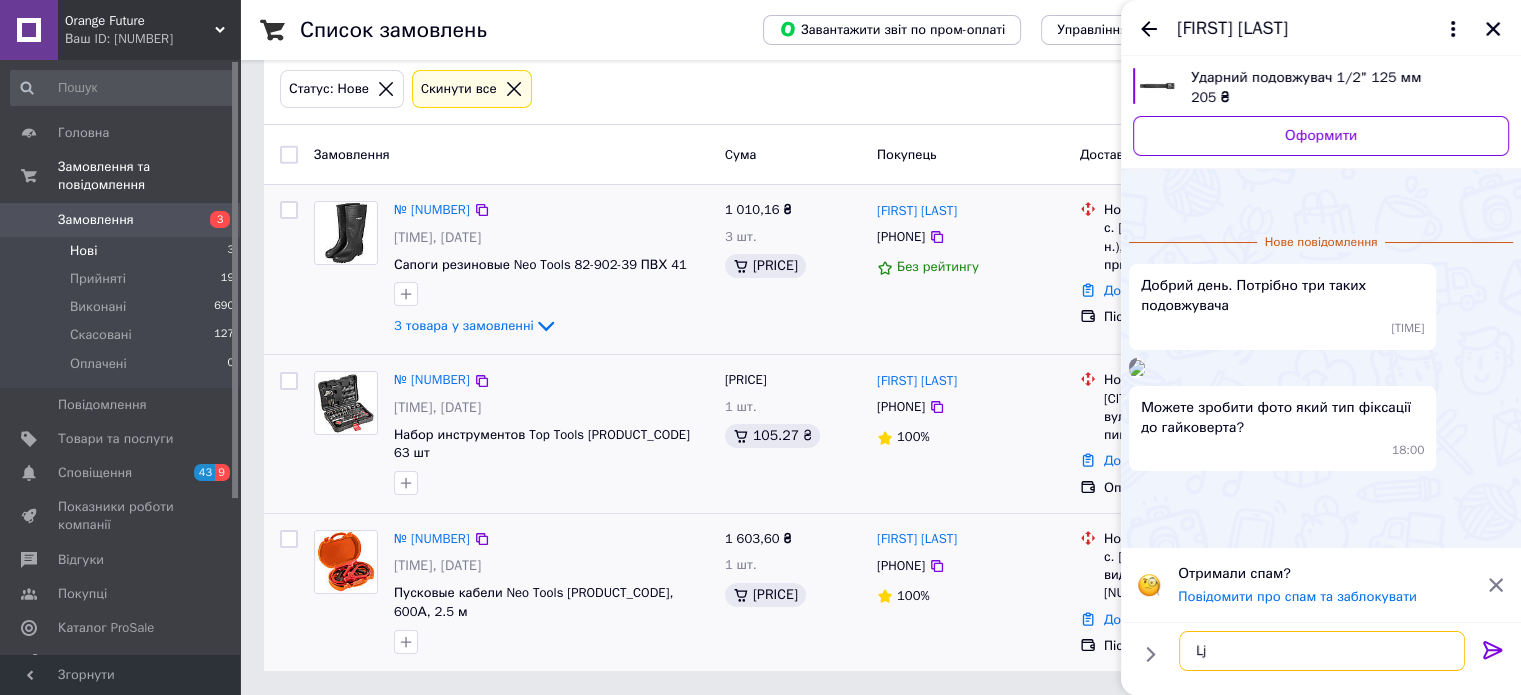 type on "L" 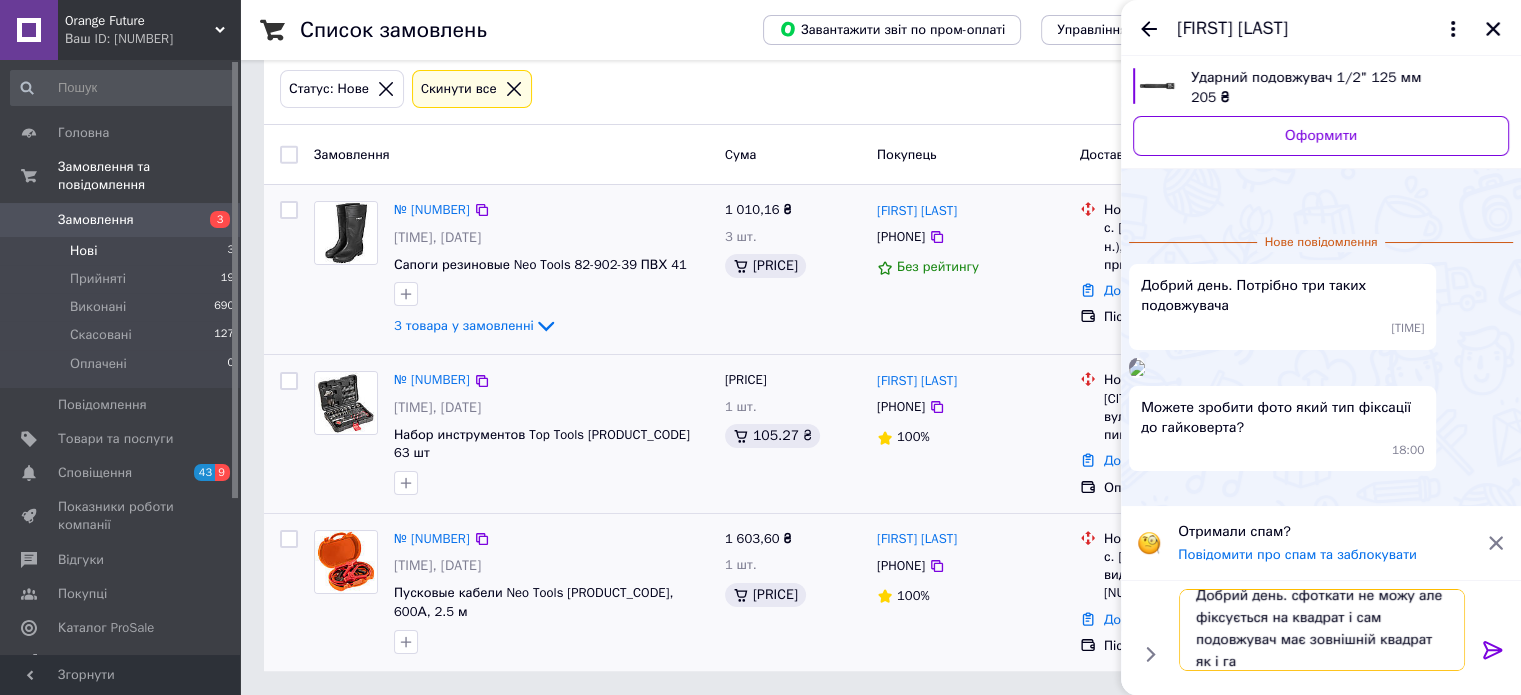 scroll, scrollTop: 1, scrollLeft: 0, axis: vertical 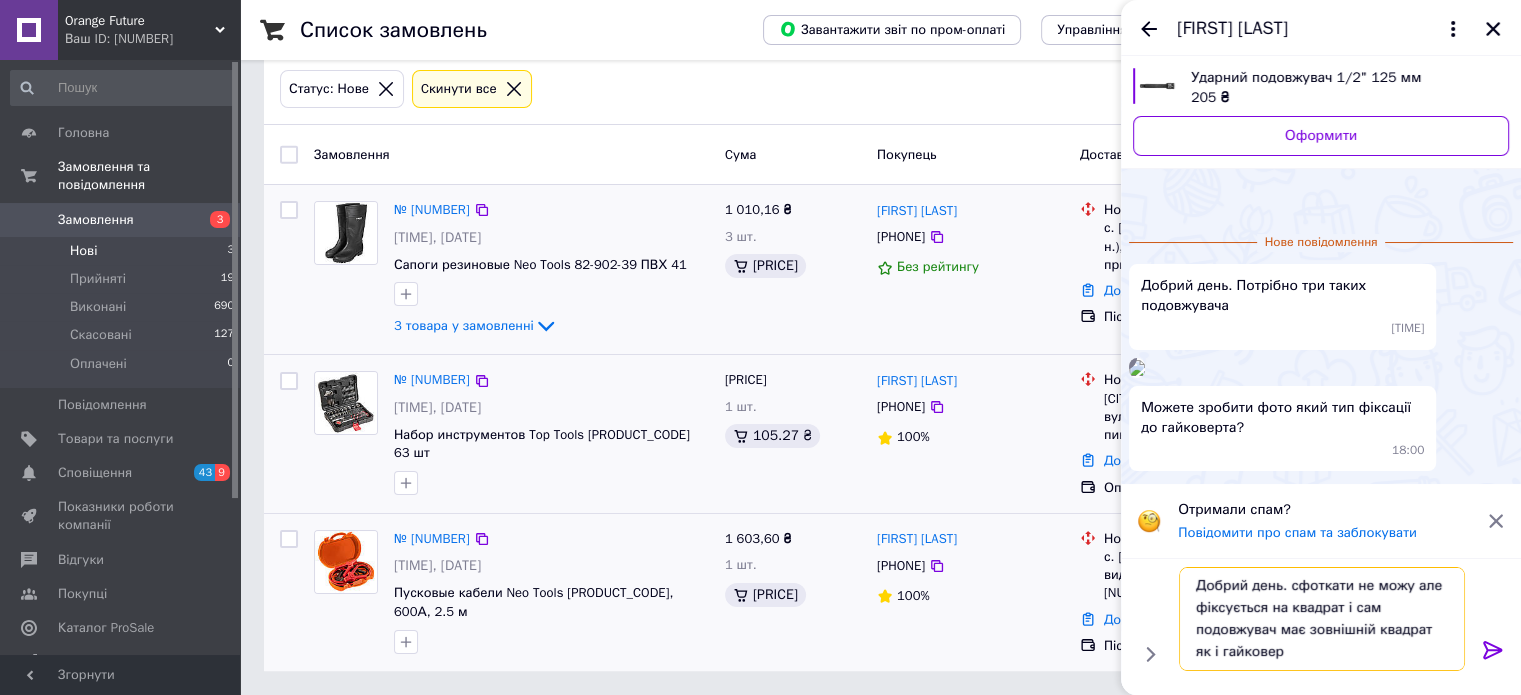 type on "Добрий день. сфоткати не можу але фіксується на квадрат і сам подовжувач має зовнішній квадрат як і гайковерт" 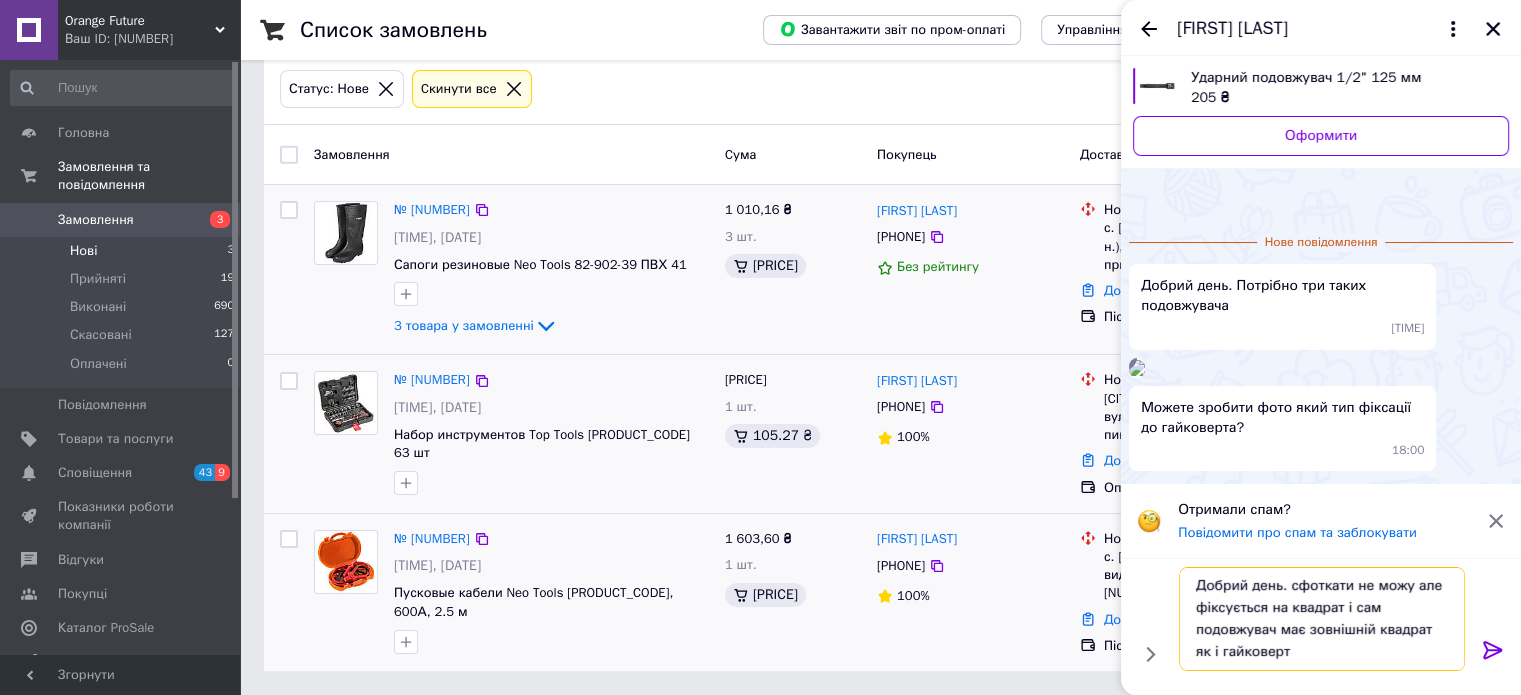 type 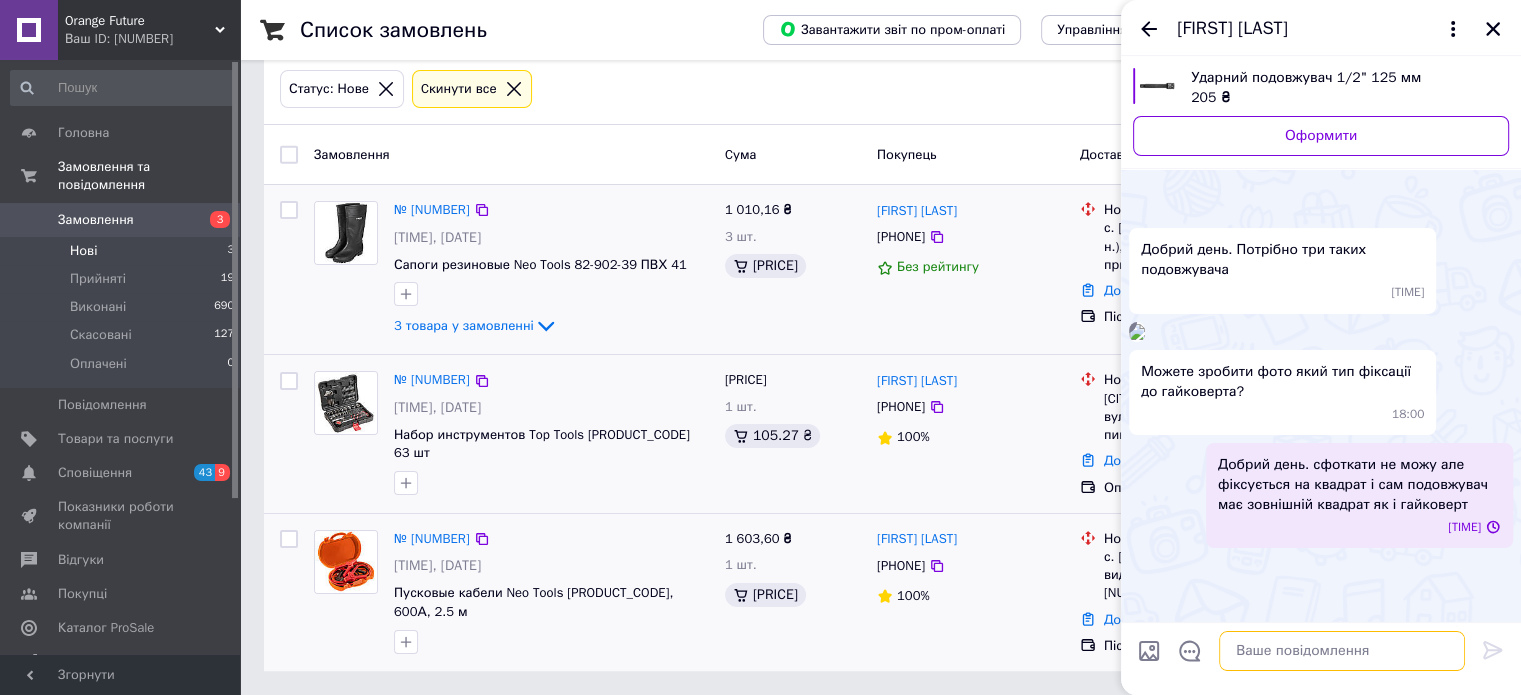 scroll, scrollTop: 0, scrollLeft: 0, axis: both 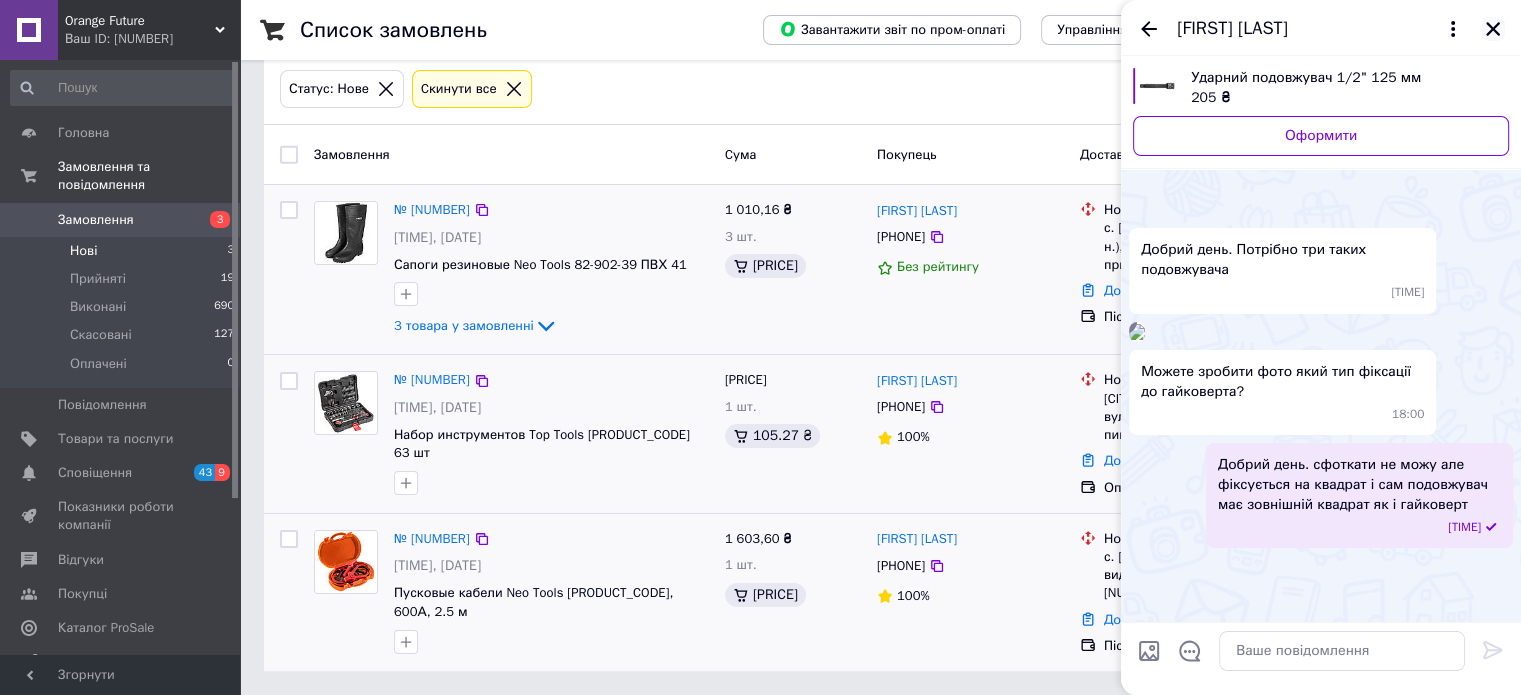 click 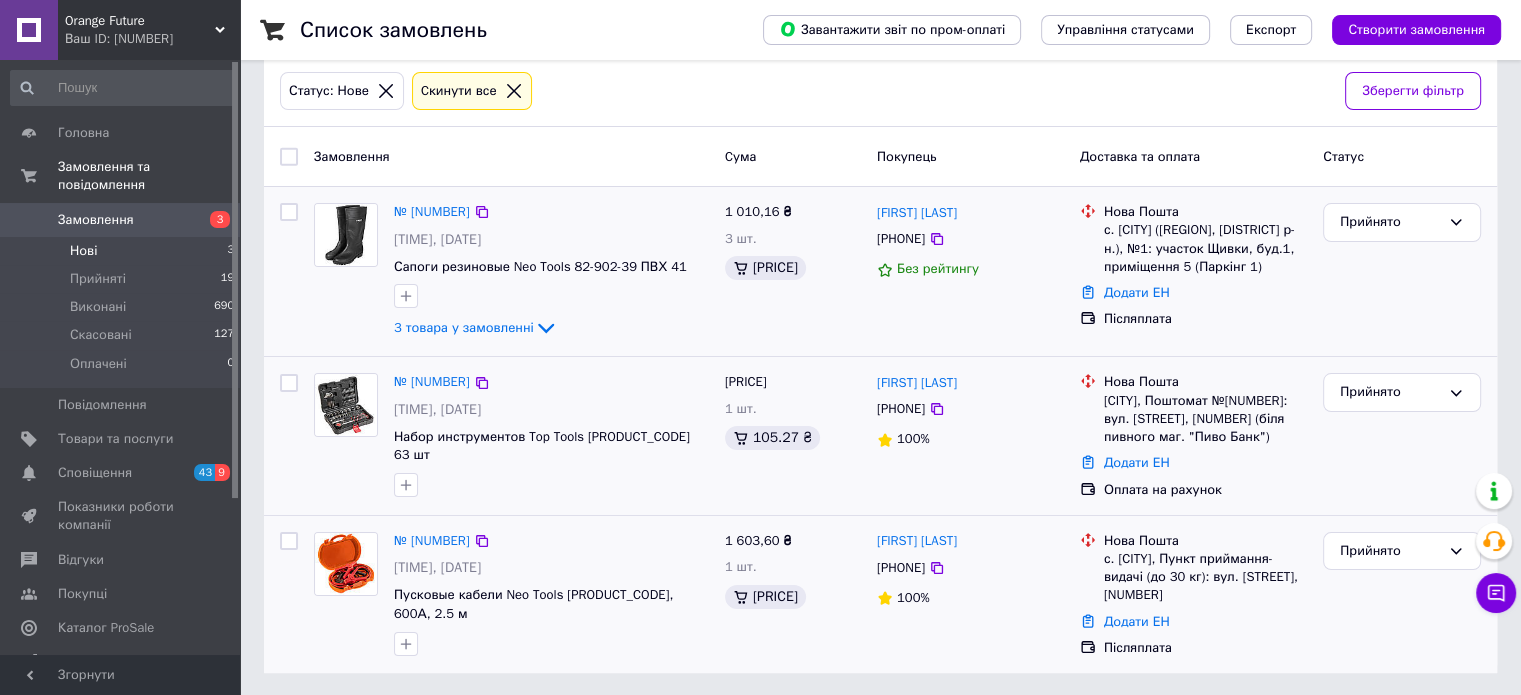 scroll, scrollTop: 107, scrollLeft: 0, axis: vertical 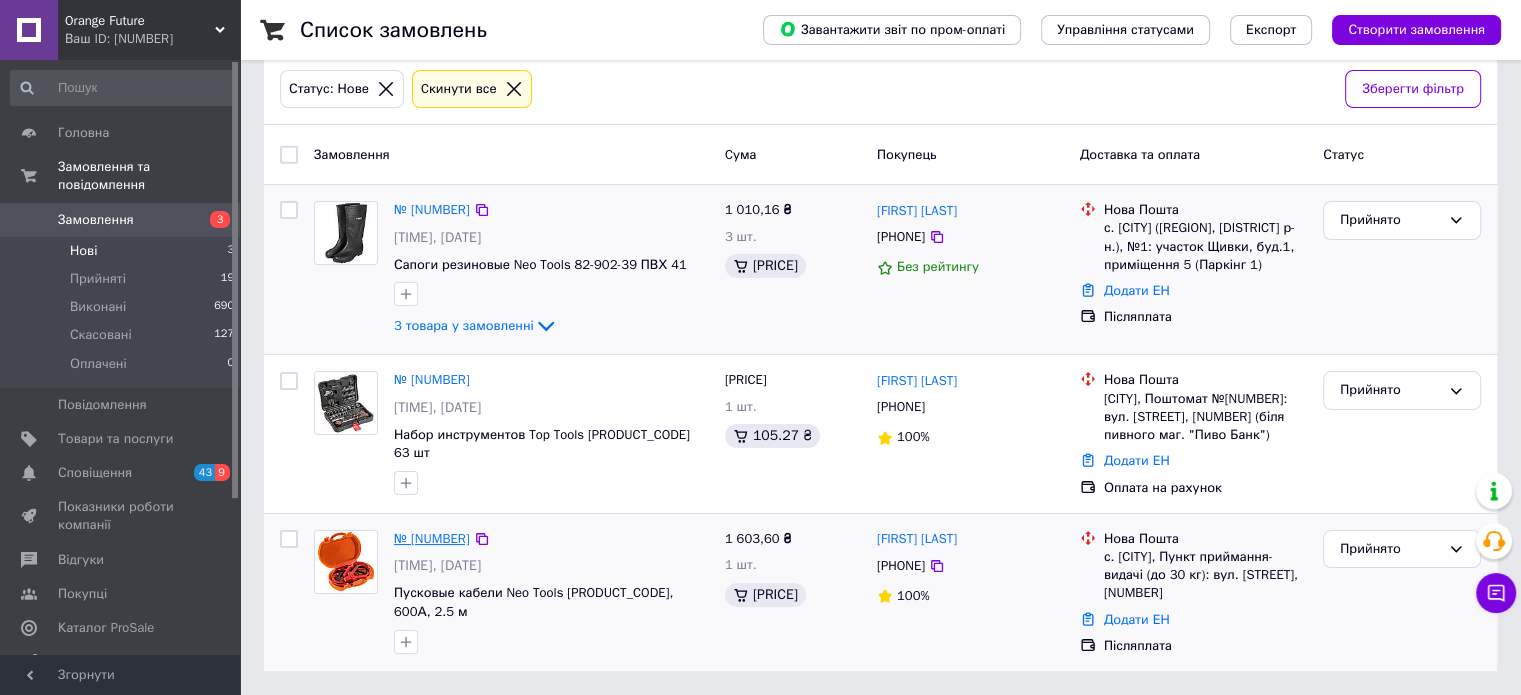 click on "№ [NUMBER]" at bounding box center [432, 538] 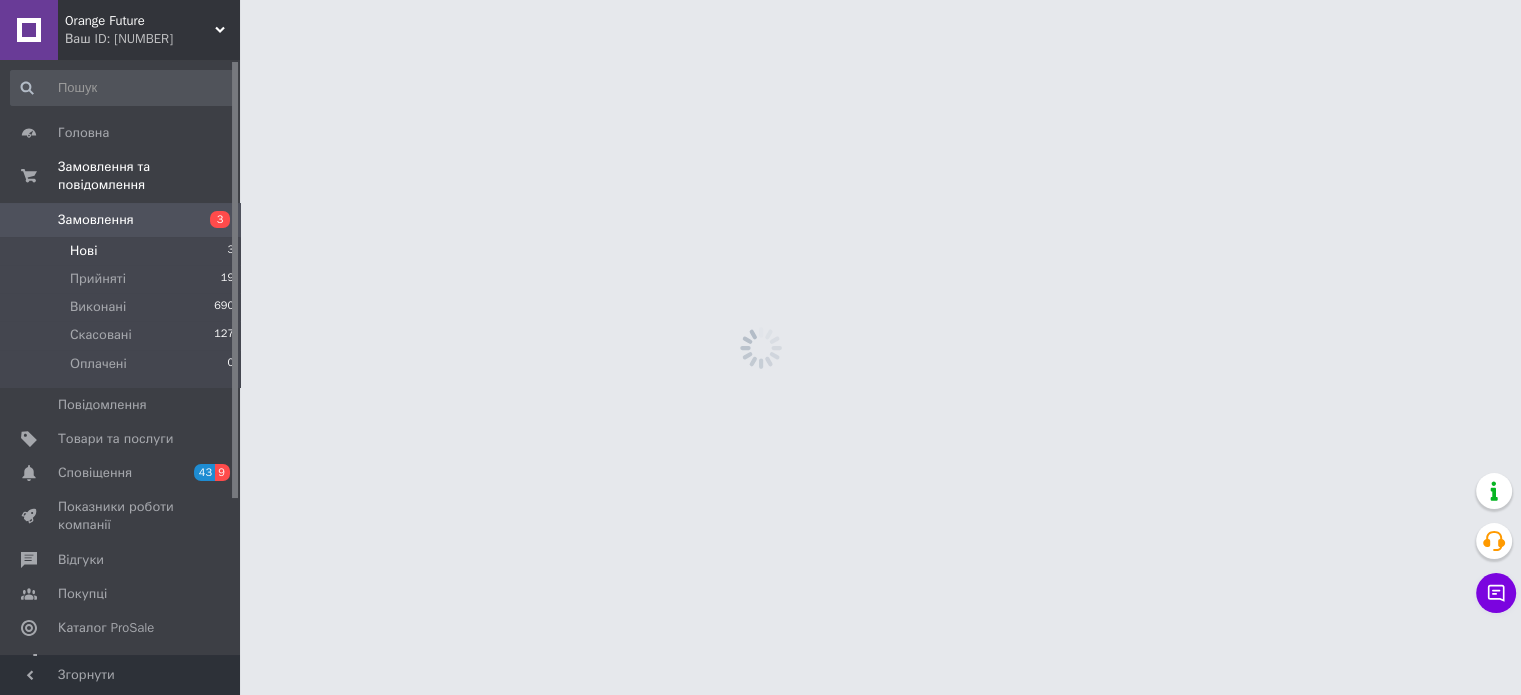 scroll, scrollTop: 0, scrollLeft: 0, axis: both 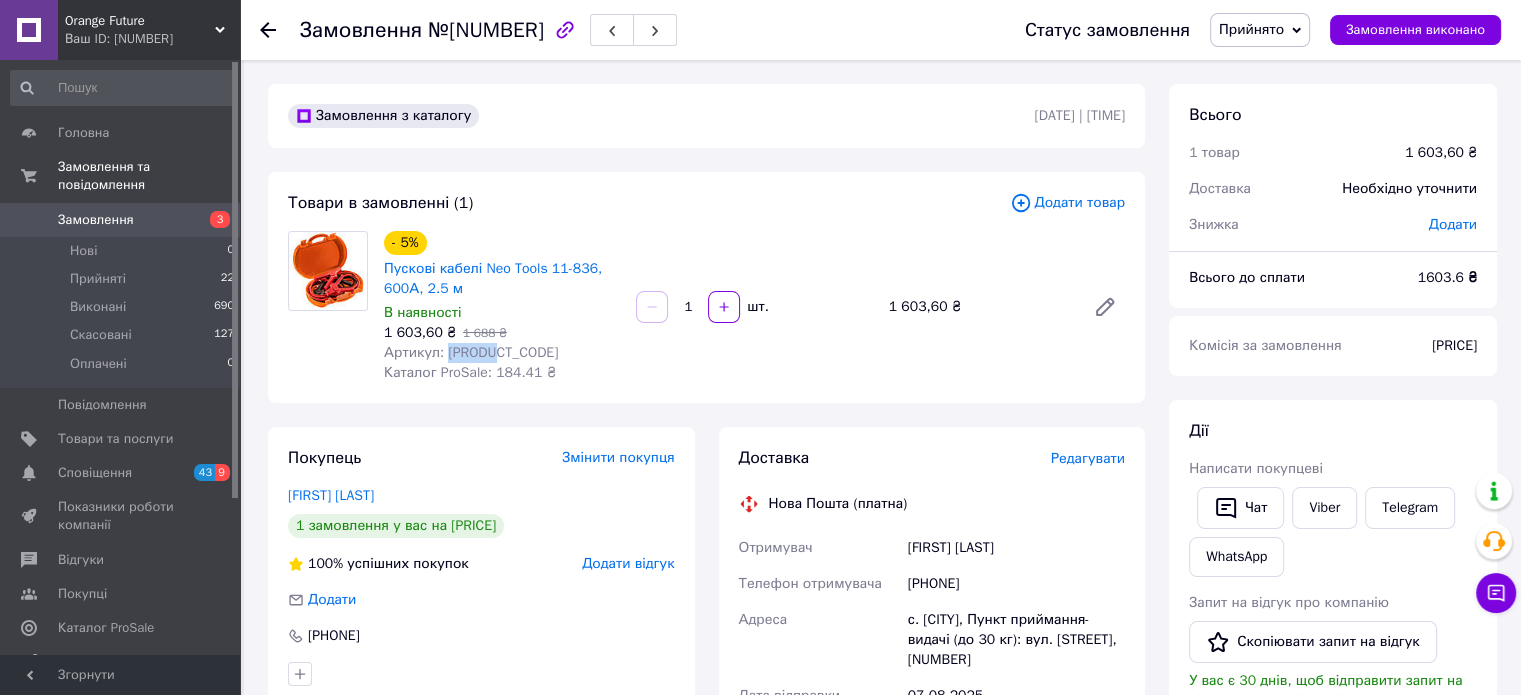 drag, startPoint x: 446, startPoint y: 354, endPoint x: 513, endPoint y: 348, distance: 67.26812 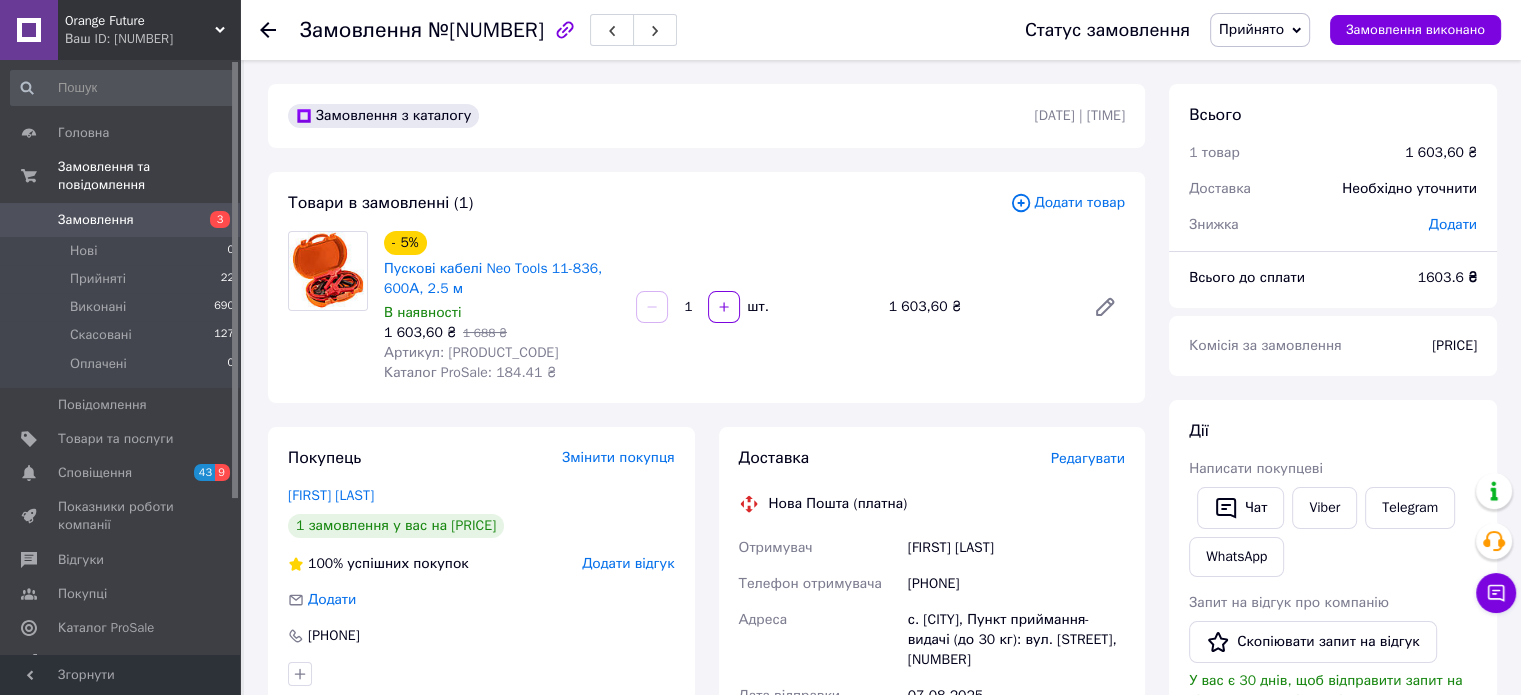 click 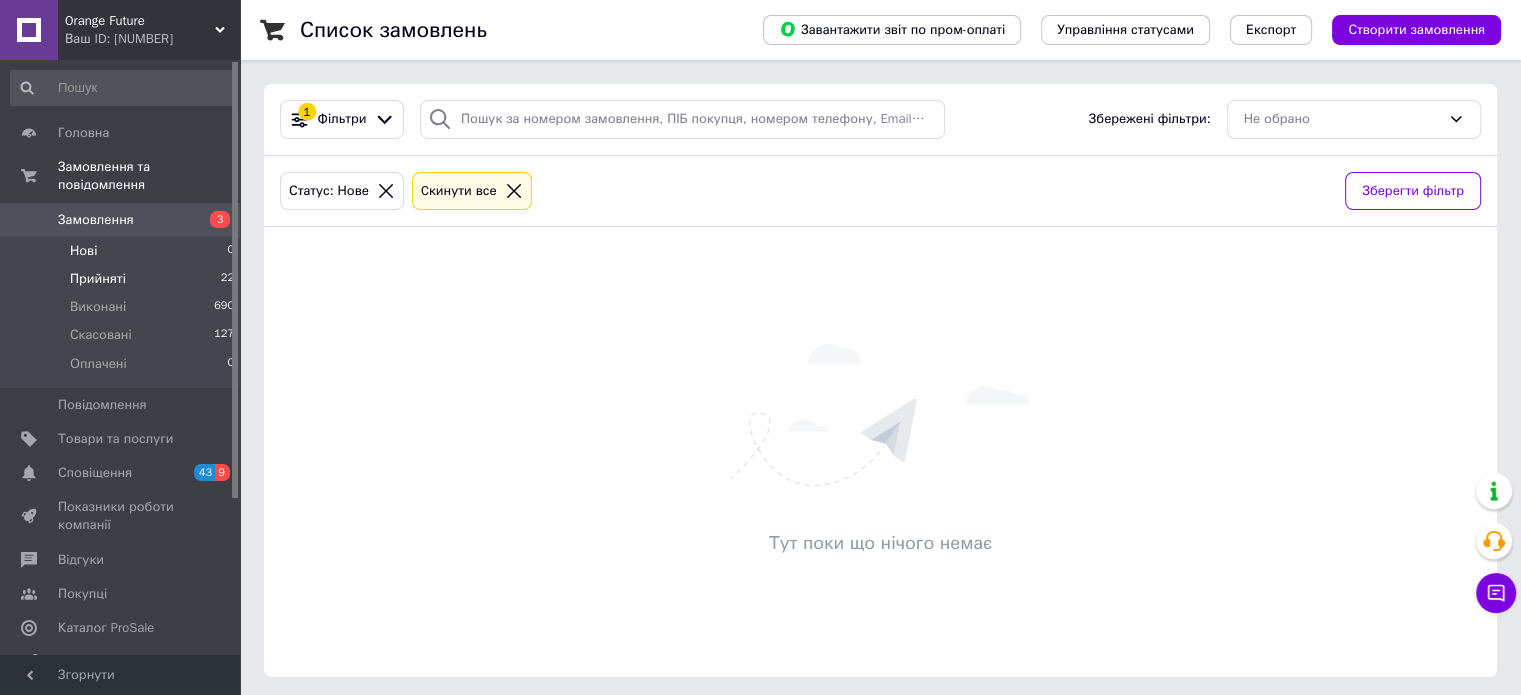 click on "Прийняті" at bounding box center [98, 279] 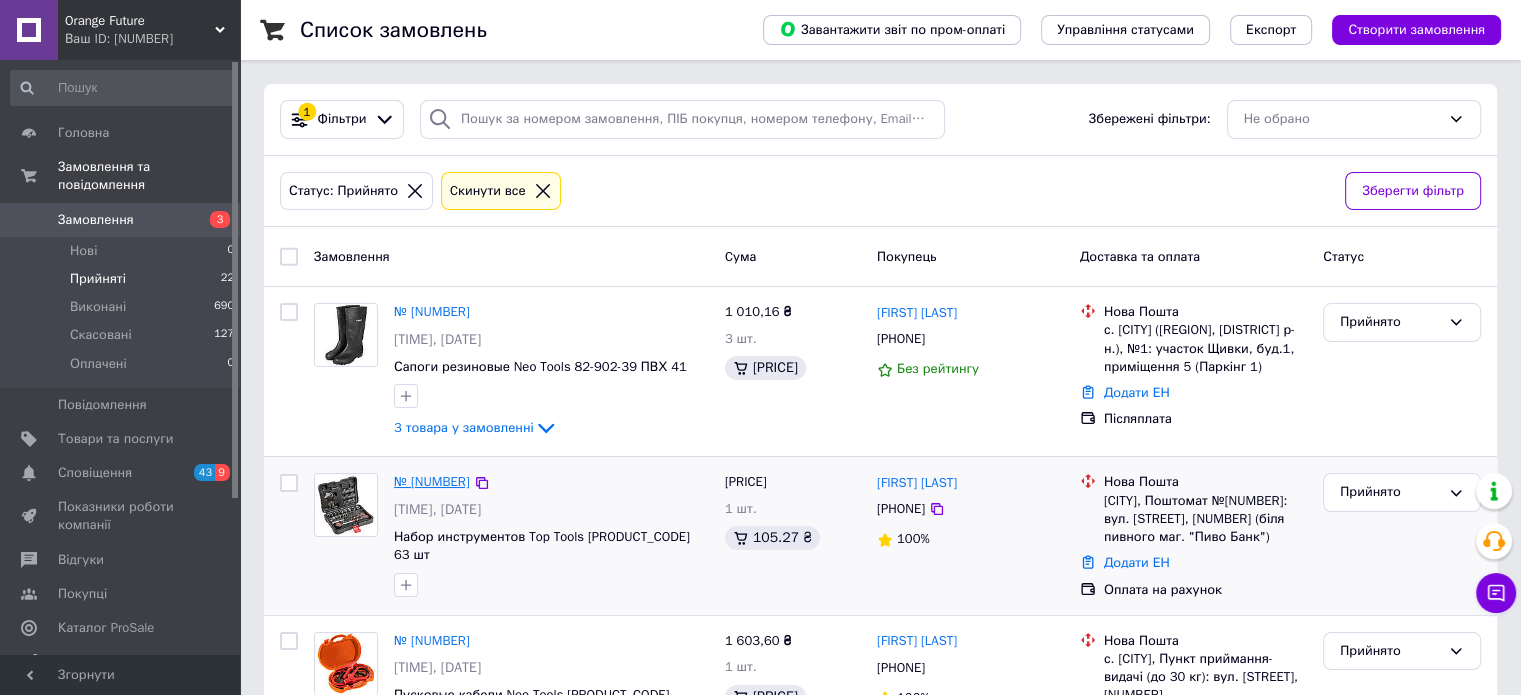 click on "№ [NUMBER]" at bounding box center [432, 481] 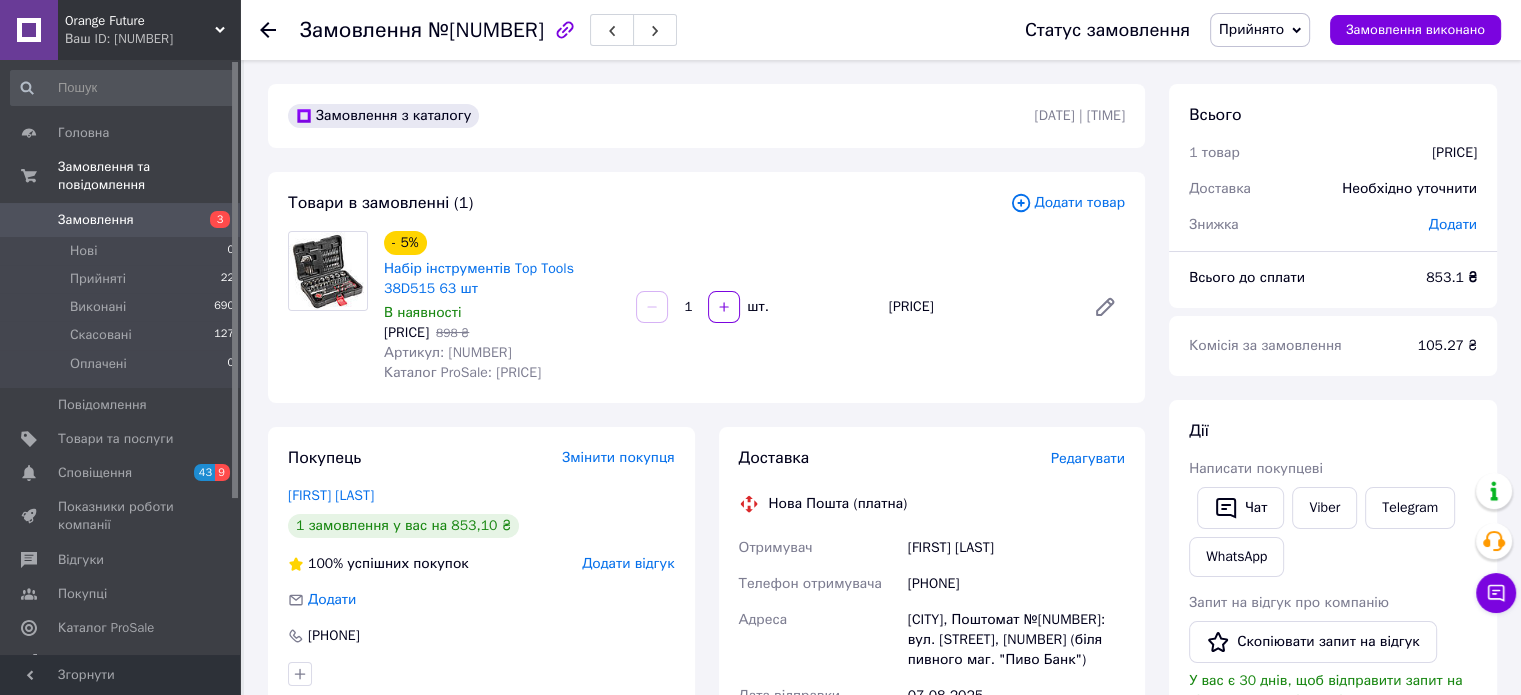 click on "Артикул: [NUMBER]" at bounding box center (448, 352) 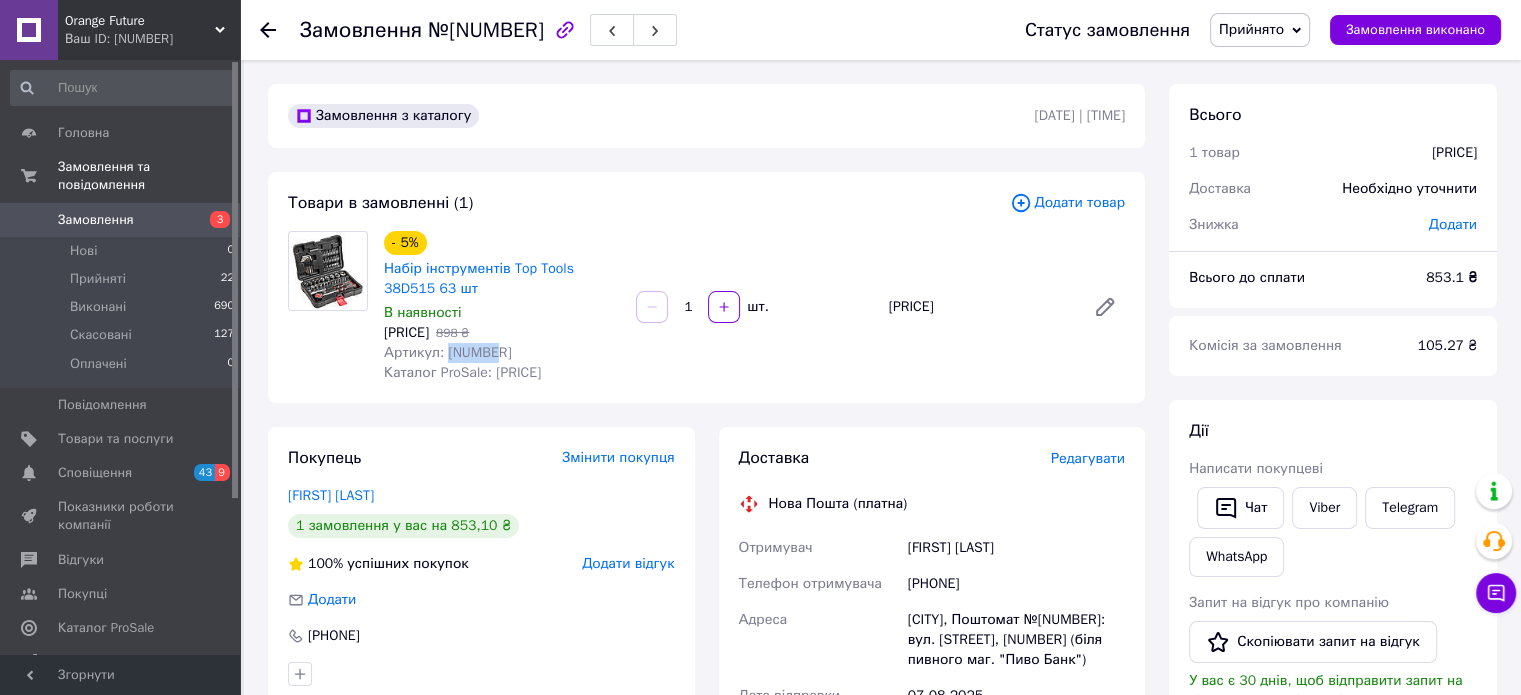 click on "Артикул: [NUMBER]" at bounding box center (448, 352) 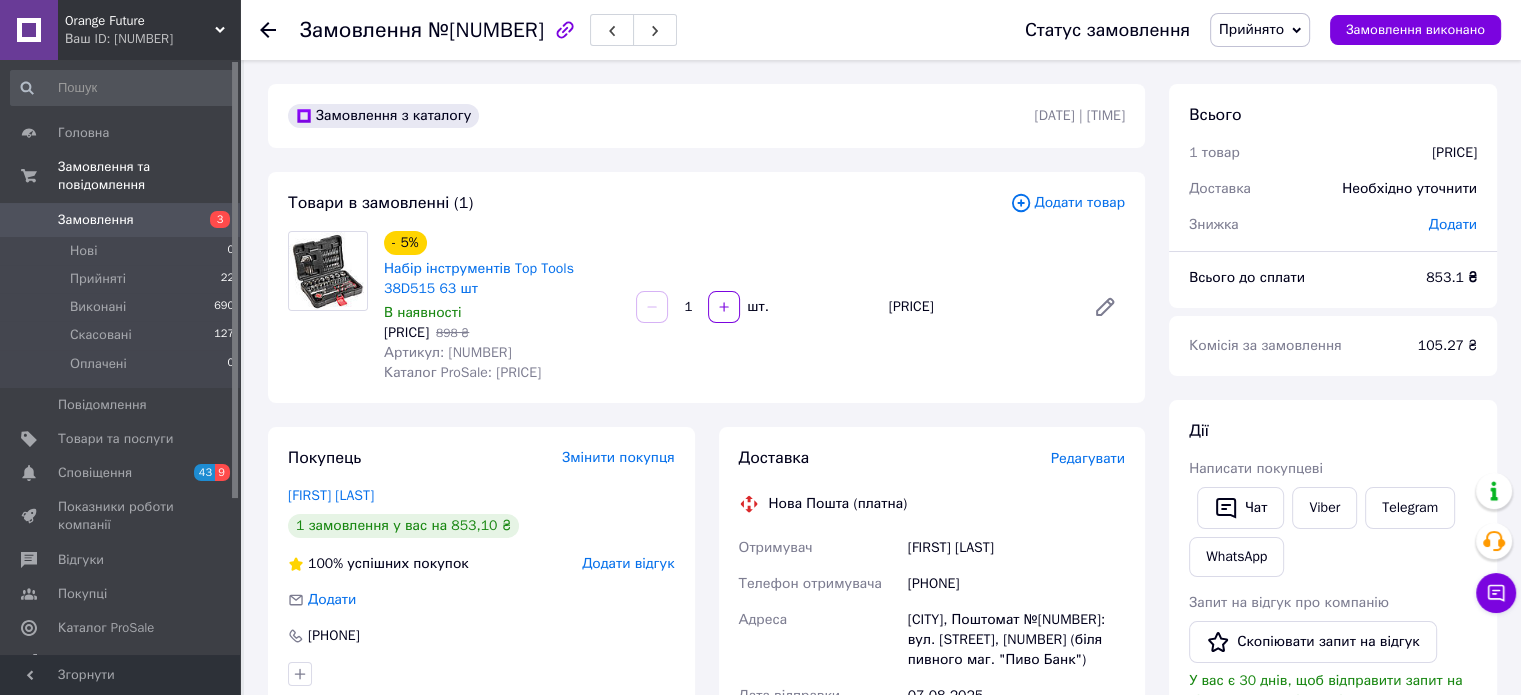 click on "Замовлення №[NUMBER] Статус замовлення Прийнято Виконано Скасовано Оплачено Замовлення виконано" at bounding box center (880, 30) 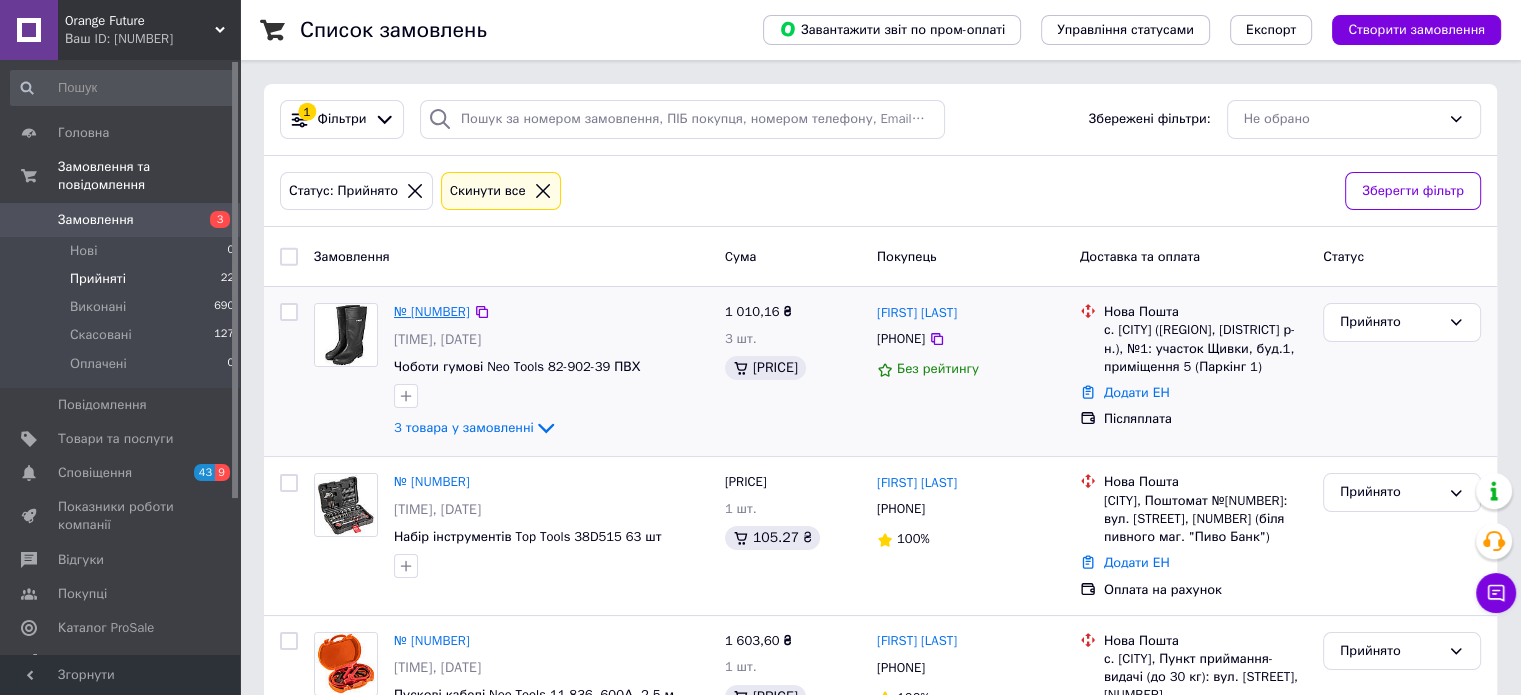click on "№ [NUMBER]" at bounding box center [432, 311] 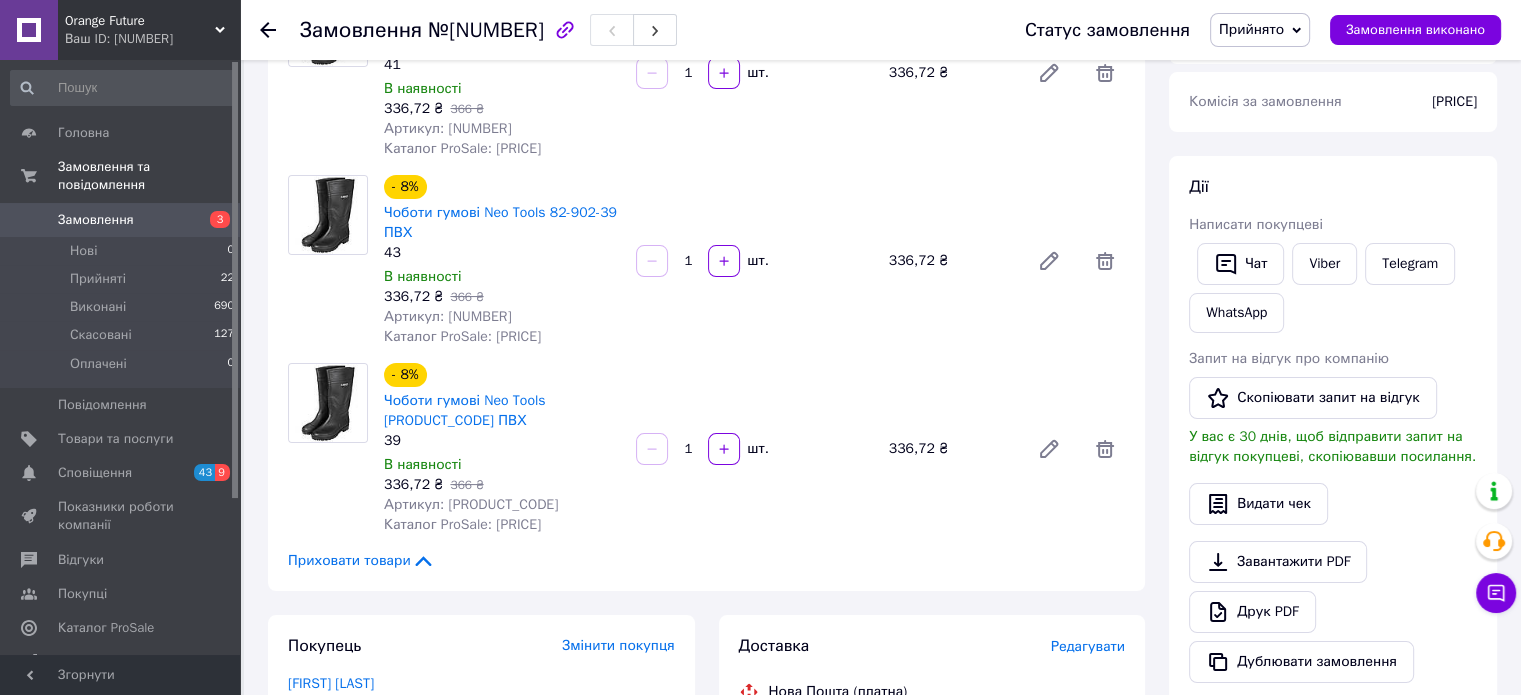 scroll, scrollTop: 200, scrollLeft: 0, axis: vertical 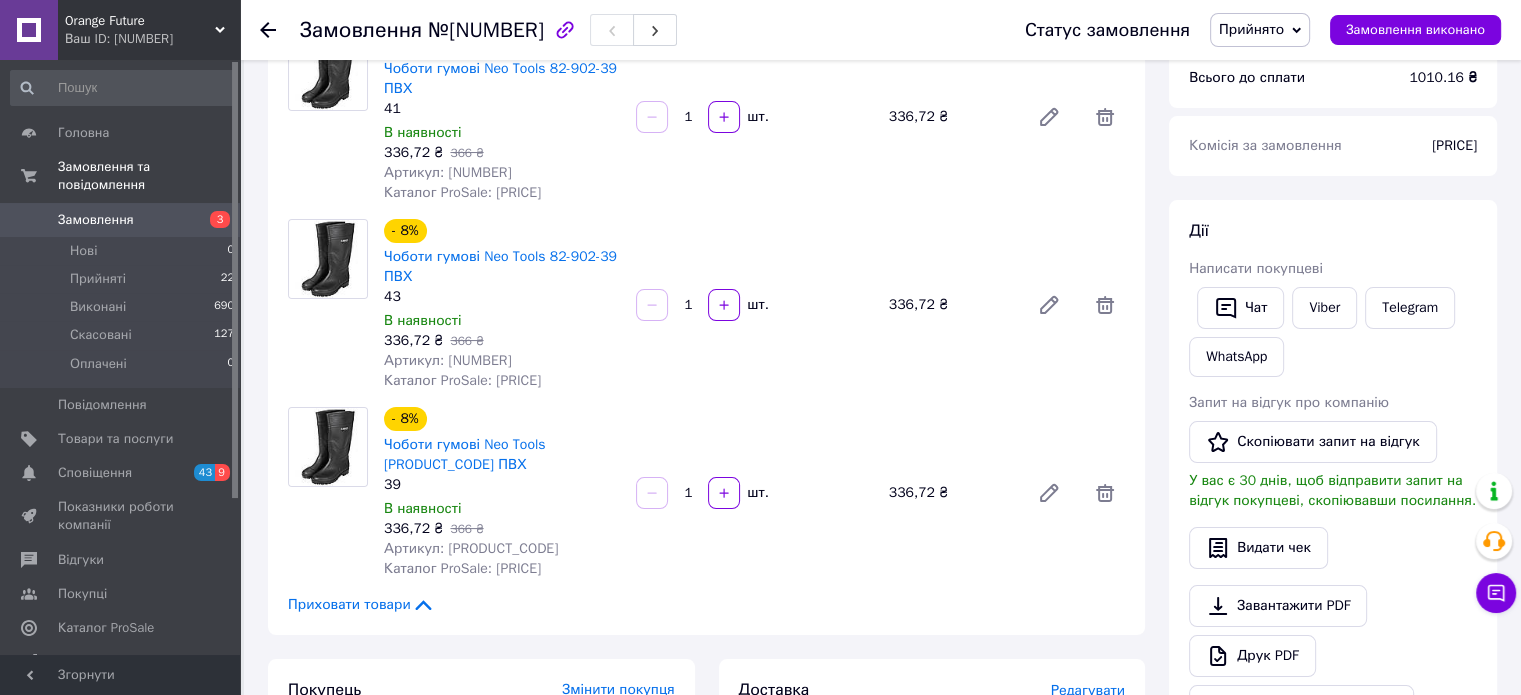 drag, startPoint x: 443, startPoint y: 171, endPoint x: 528, endPoint y: 174, distance: 85.052925 